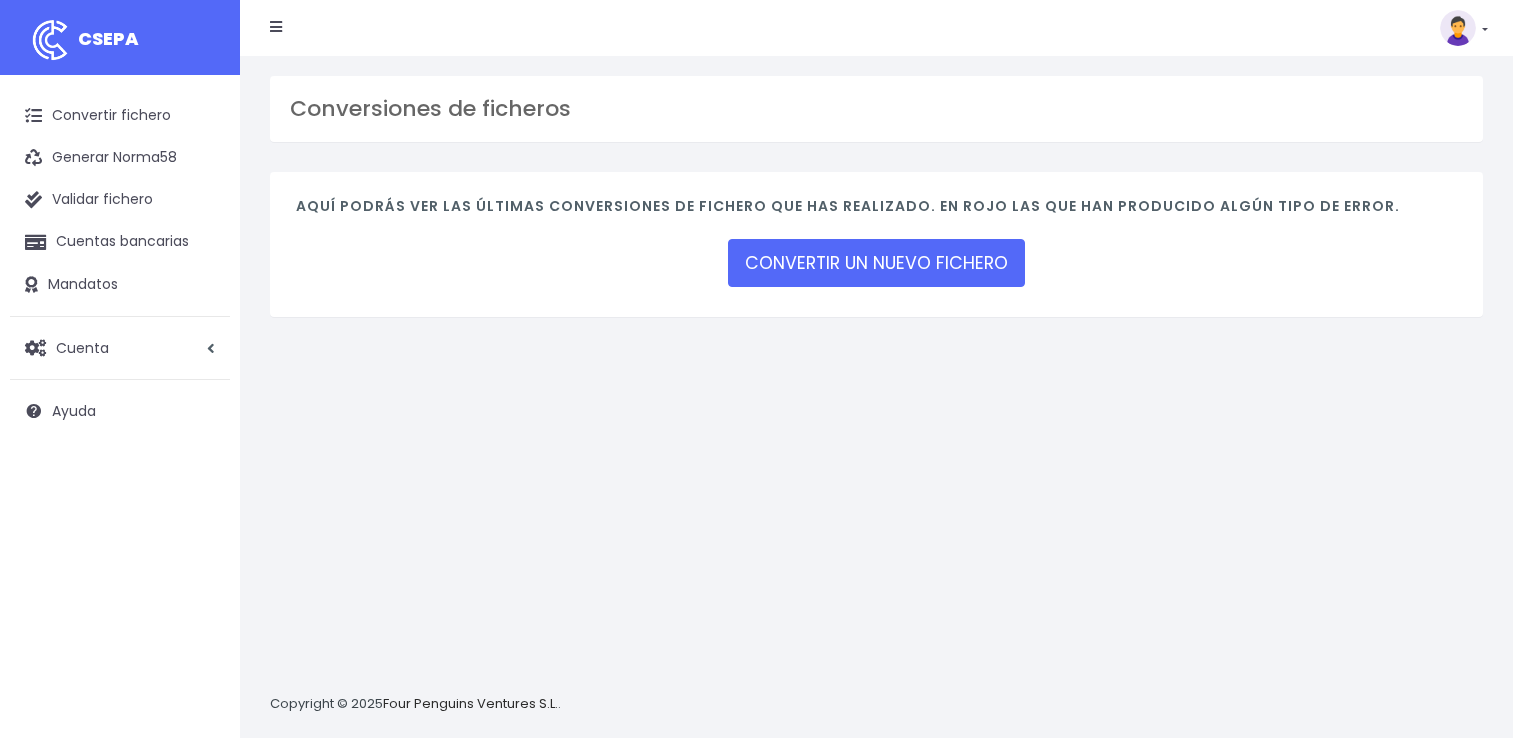 scroll, scrollTop: 0, scrollLeft: 0, axis: both 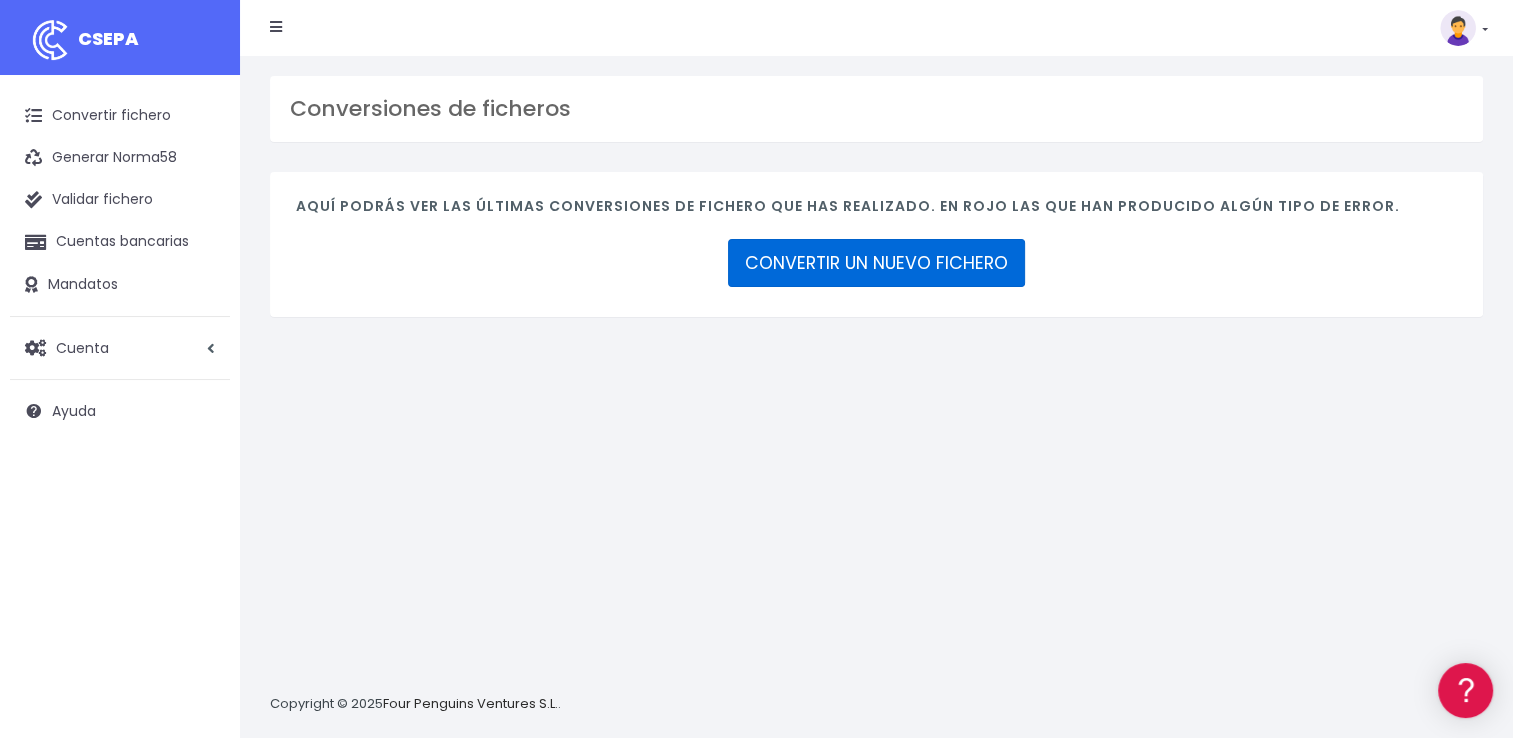 click on "CONVERTIR UN NUEVO FICHERO" at bounding box center [876, 263] 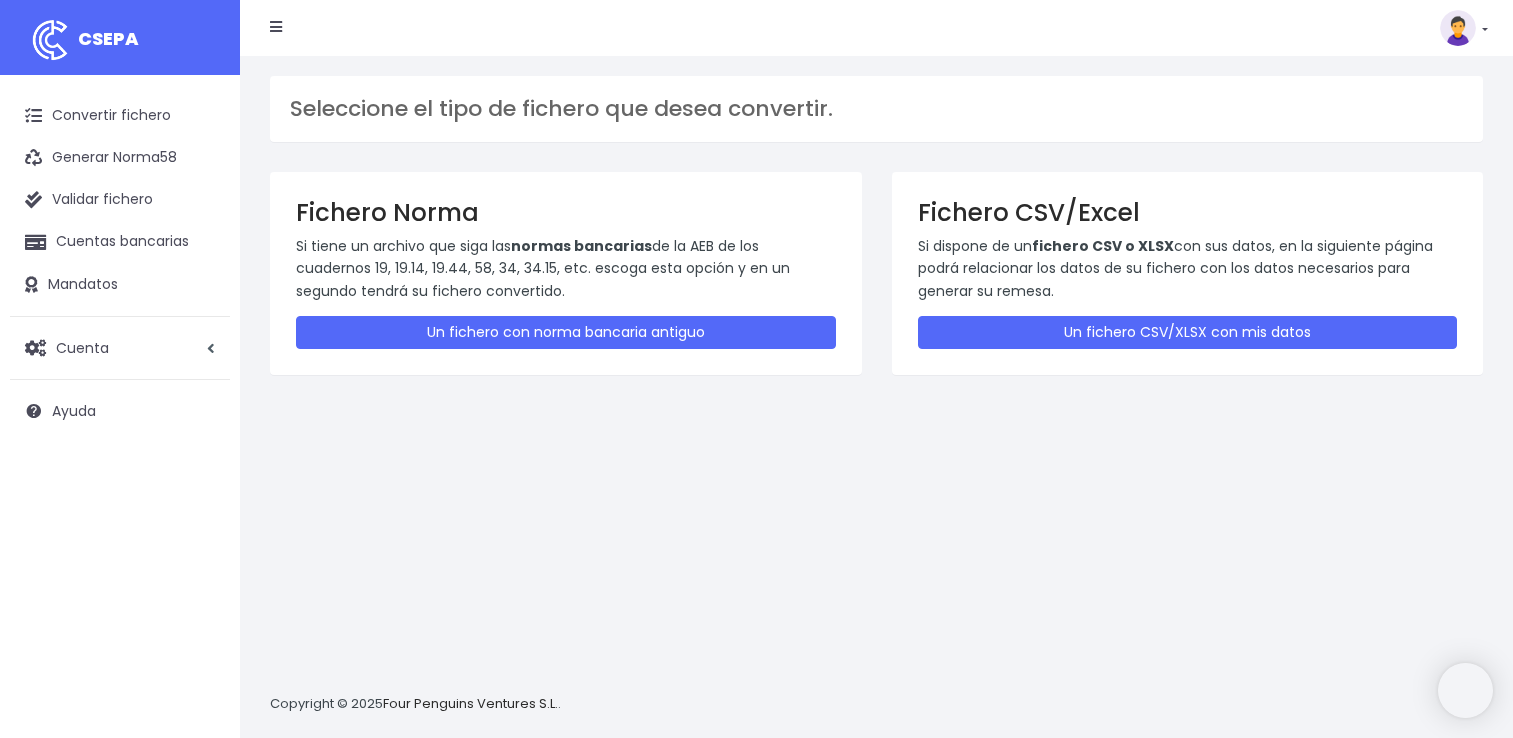 scroll, scrollTop: 0, scrollLeft: 0, axis: both 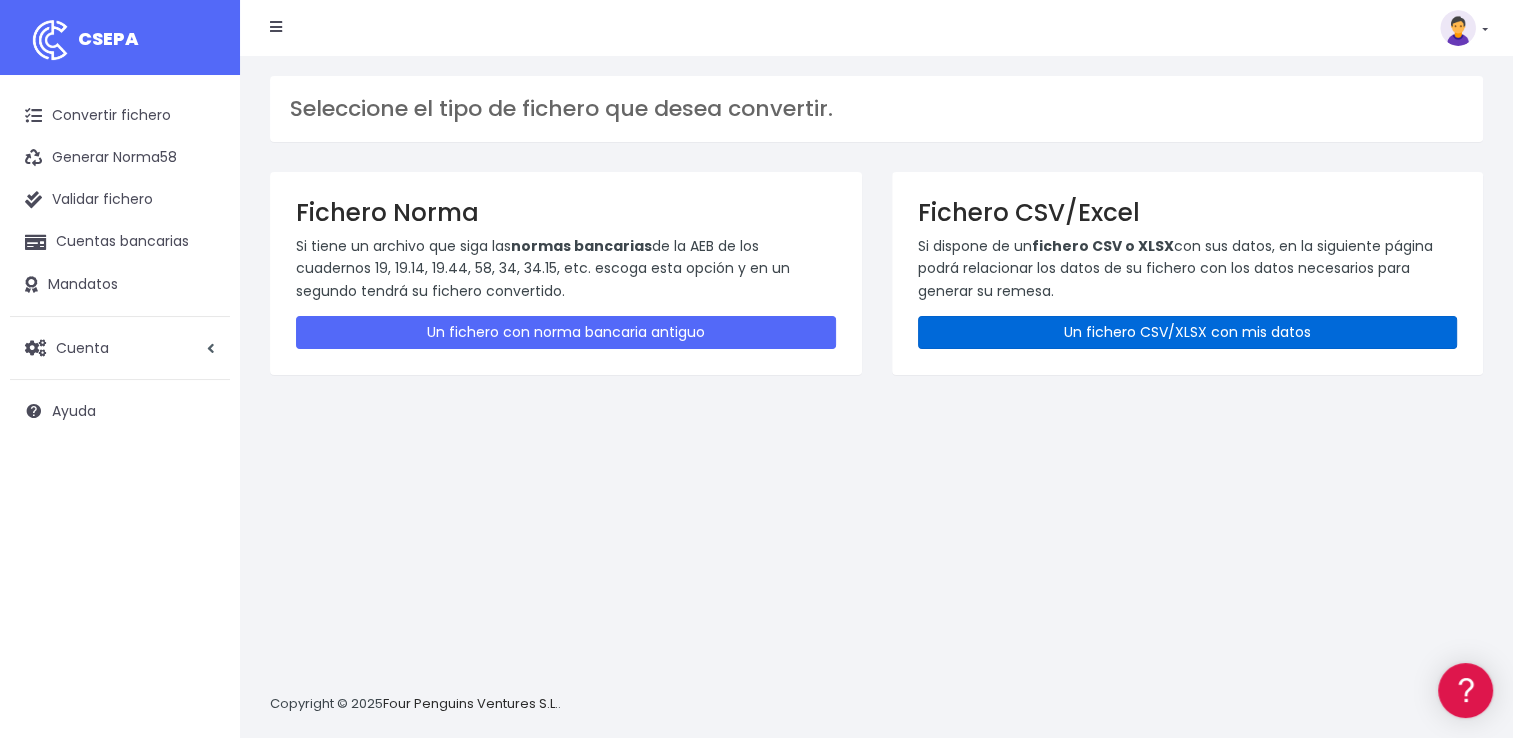 click on "Un fichero CSV/XLSX con mis datos" at bounding box center [1188, 332] 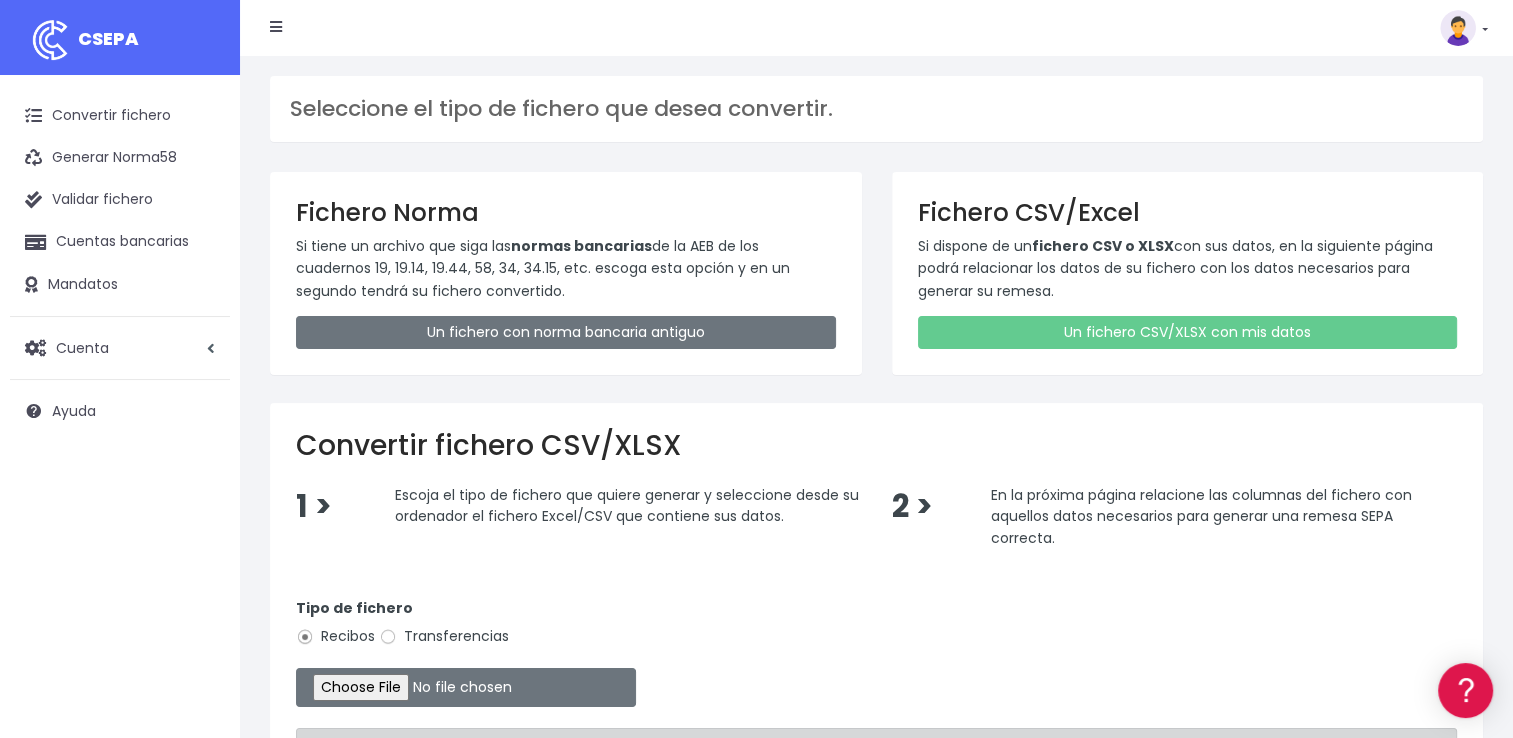 click on "Transferencias" at bounding box center [444, 636] 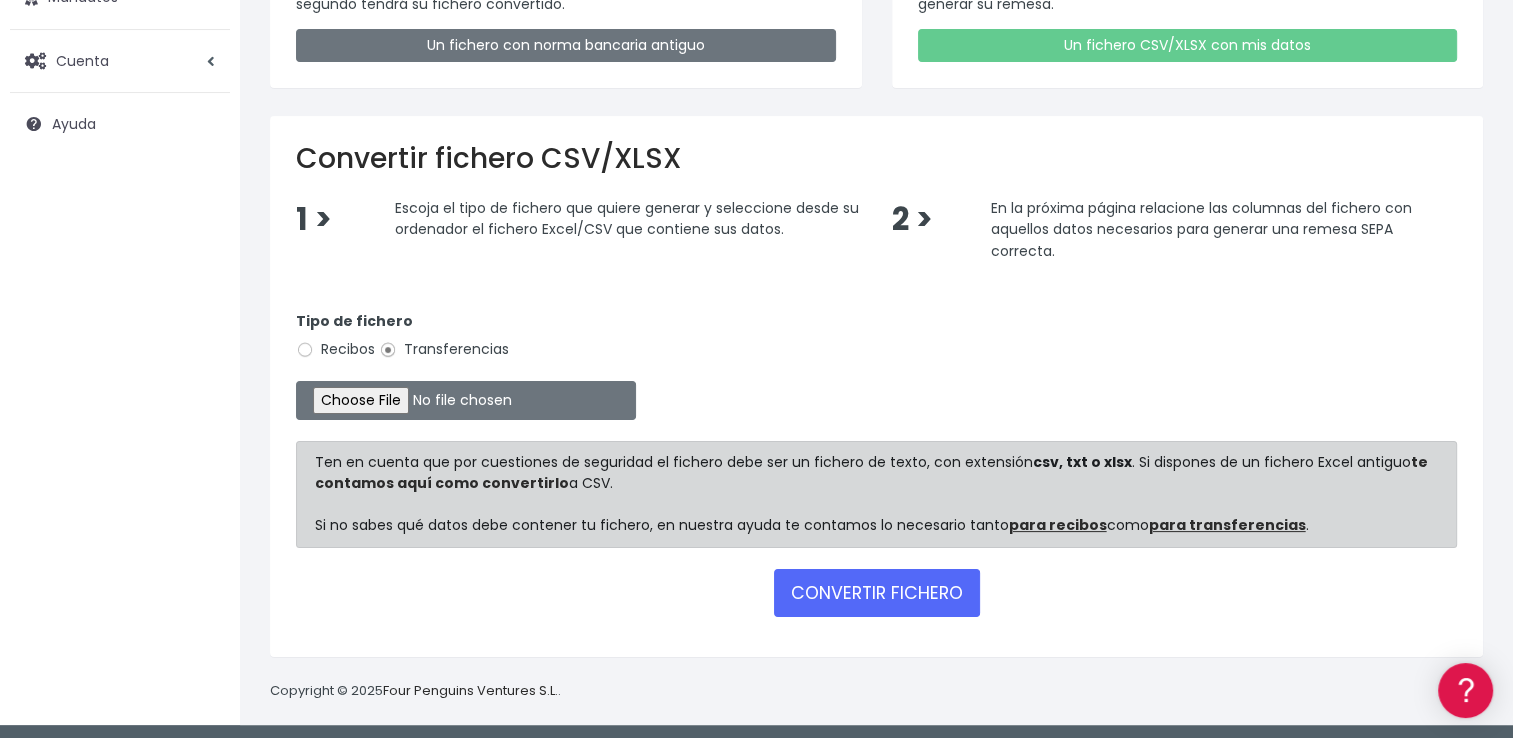 scroll, scrollTop: 289, scrollLeft: 0, axis: vertical 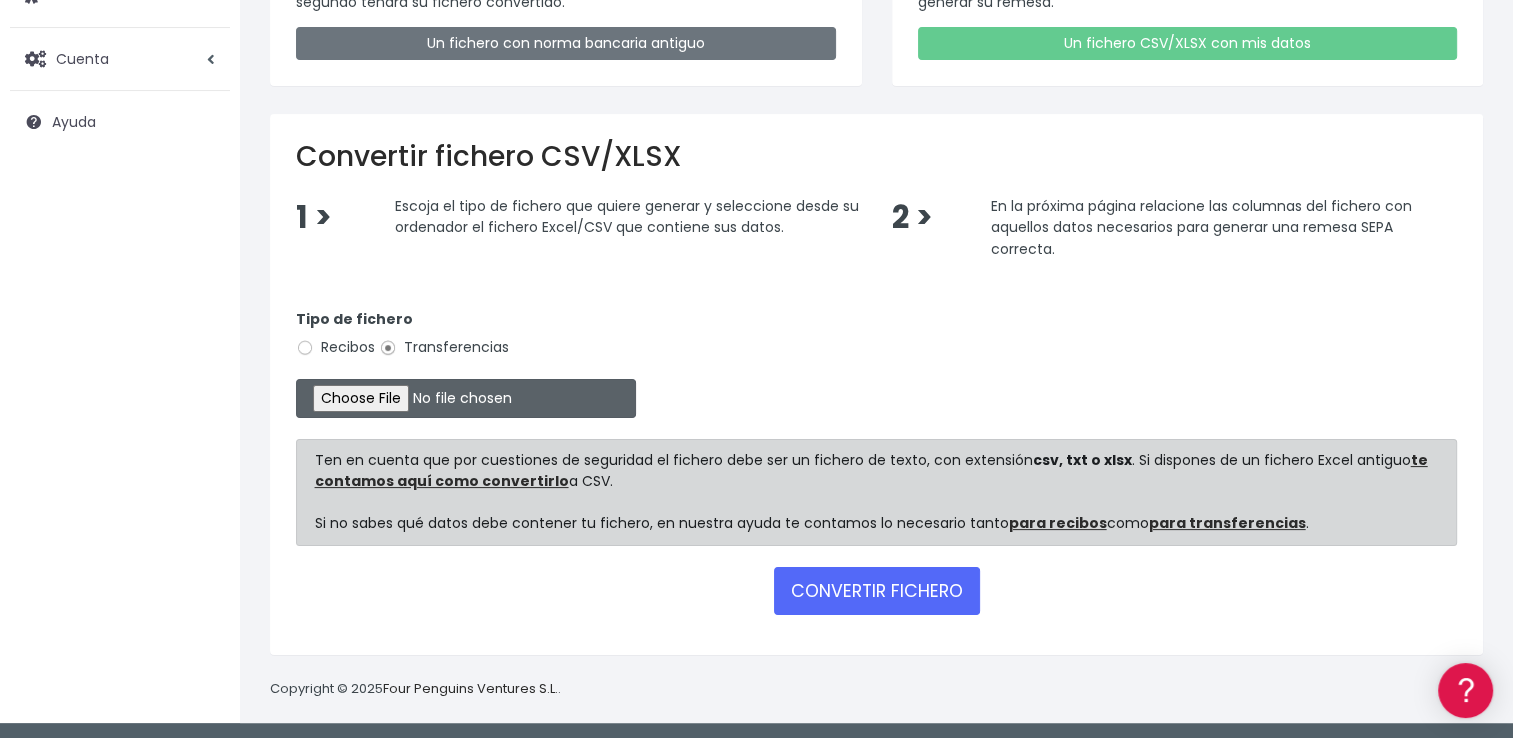 click at bounding box center (466, 398) 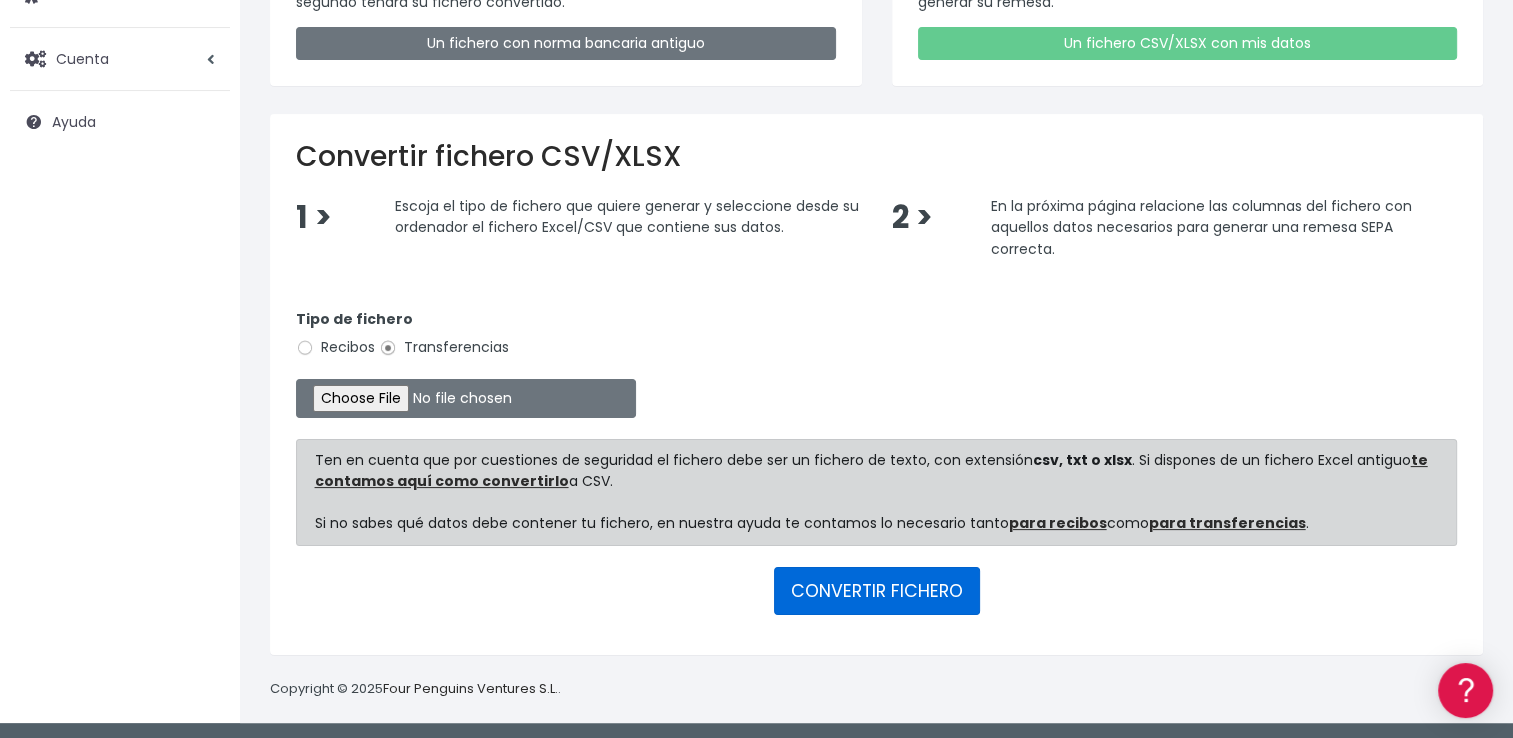 click on "CONVERTIR FICHERO" at bounding box center (877, 591) 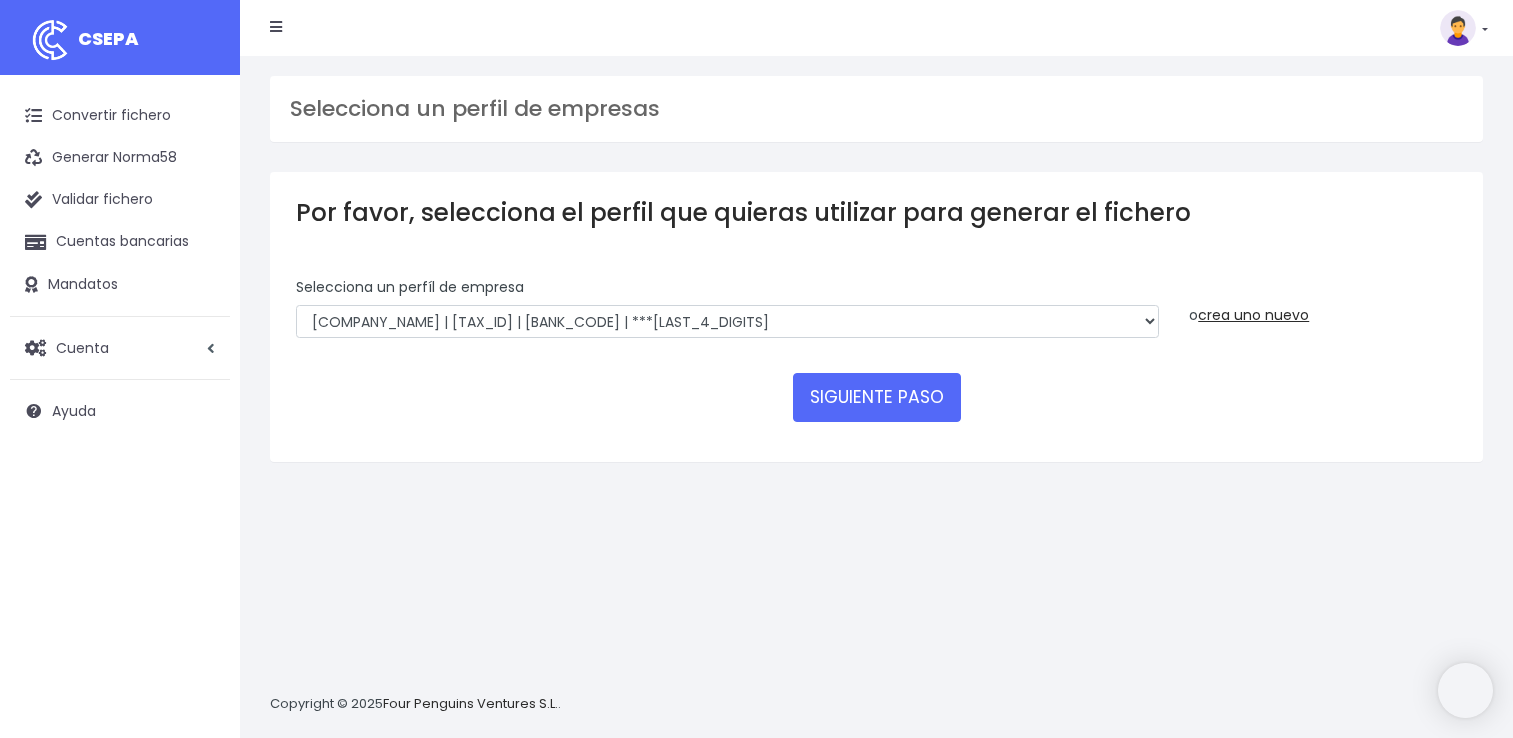 scroll, scrollTop: 0, scrollLeft: 0, axis: both 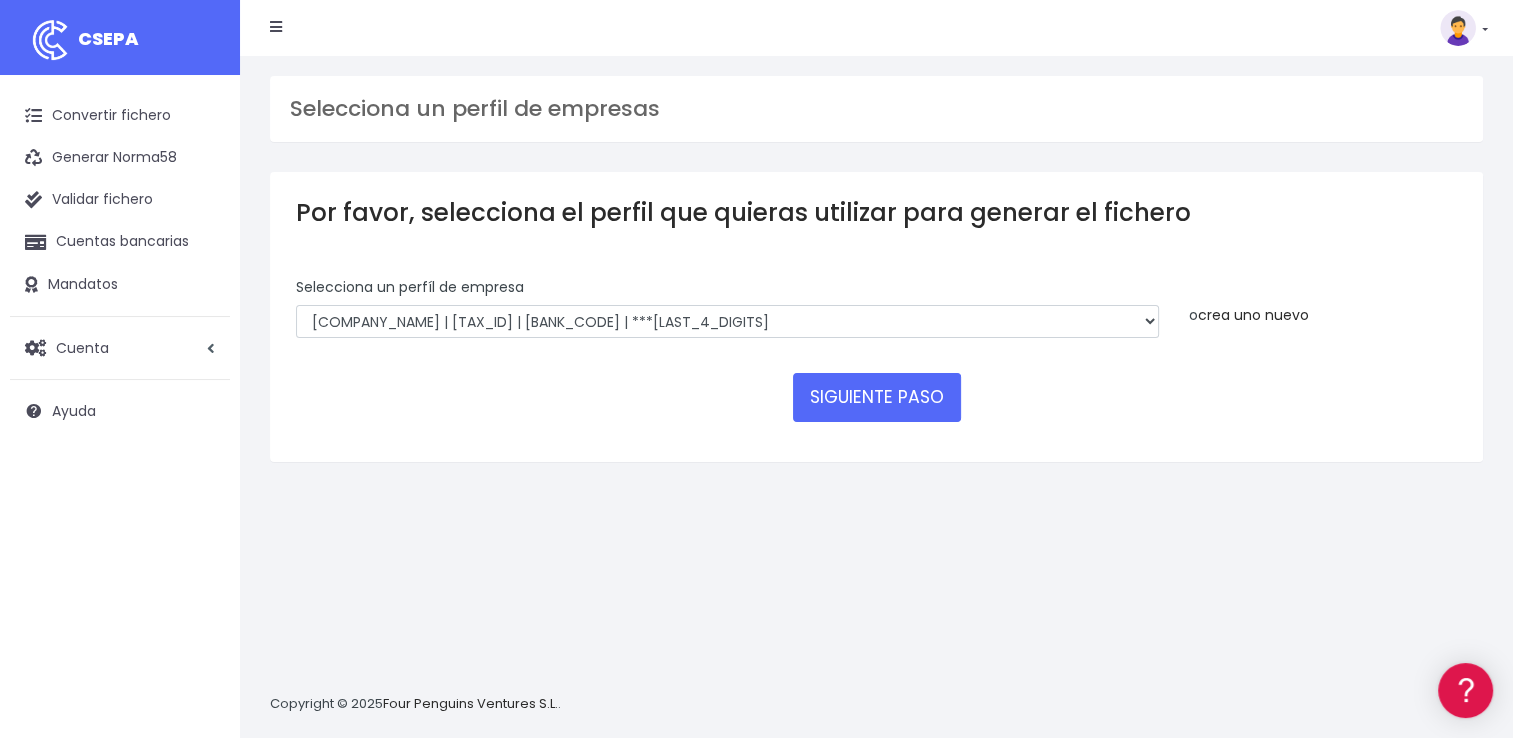 click on "crea uno nuevo" at bounding box center [1253, 315] 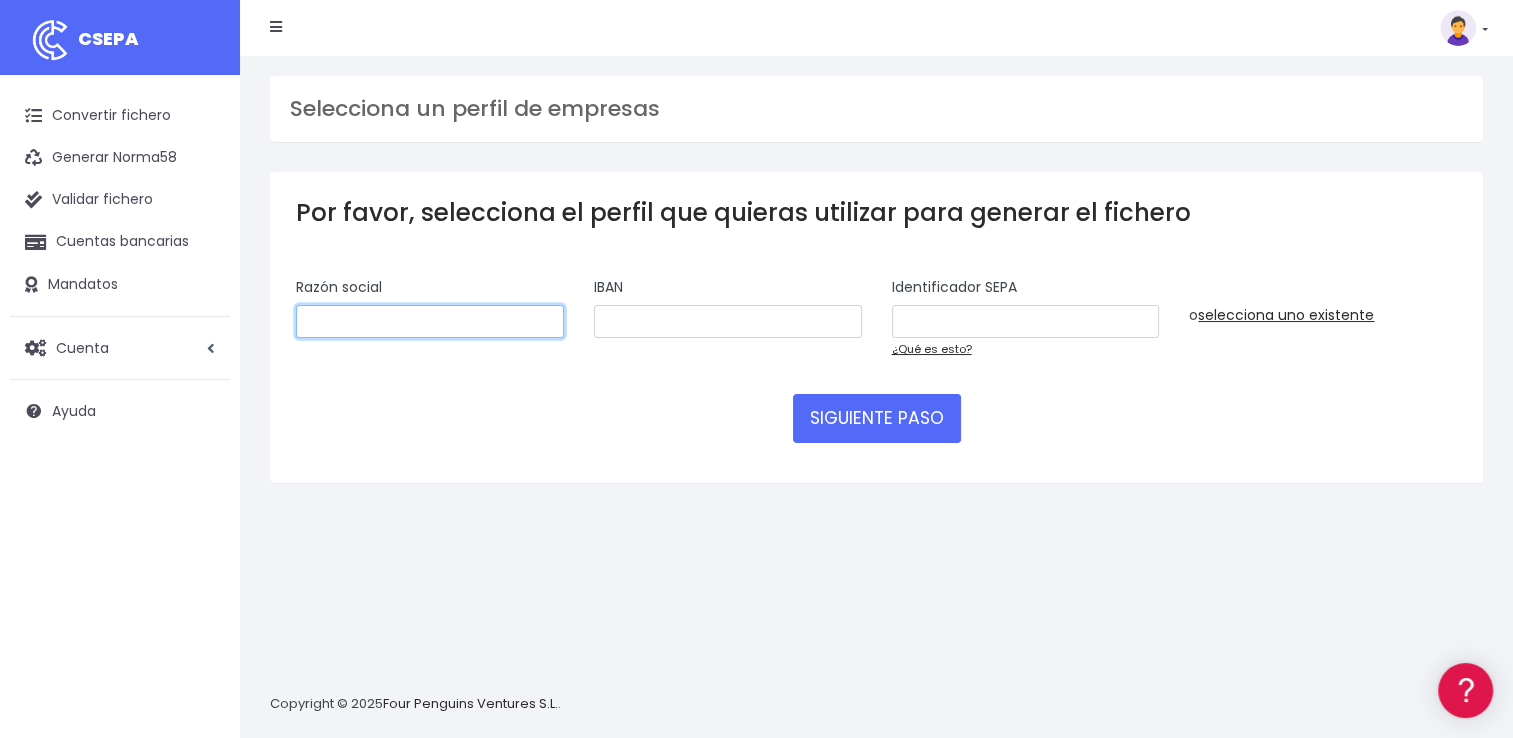 click at bounding box center (430, 322) 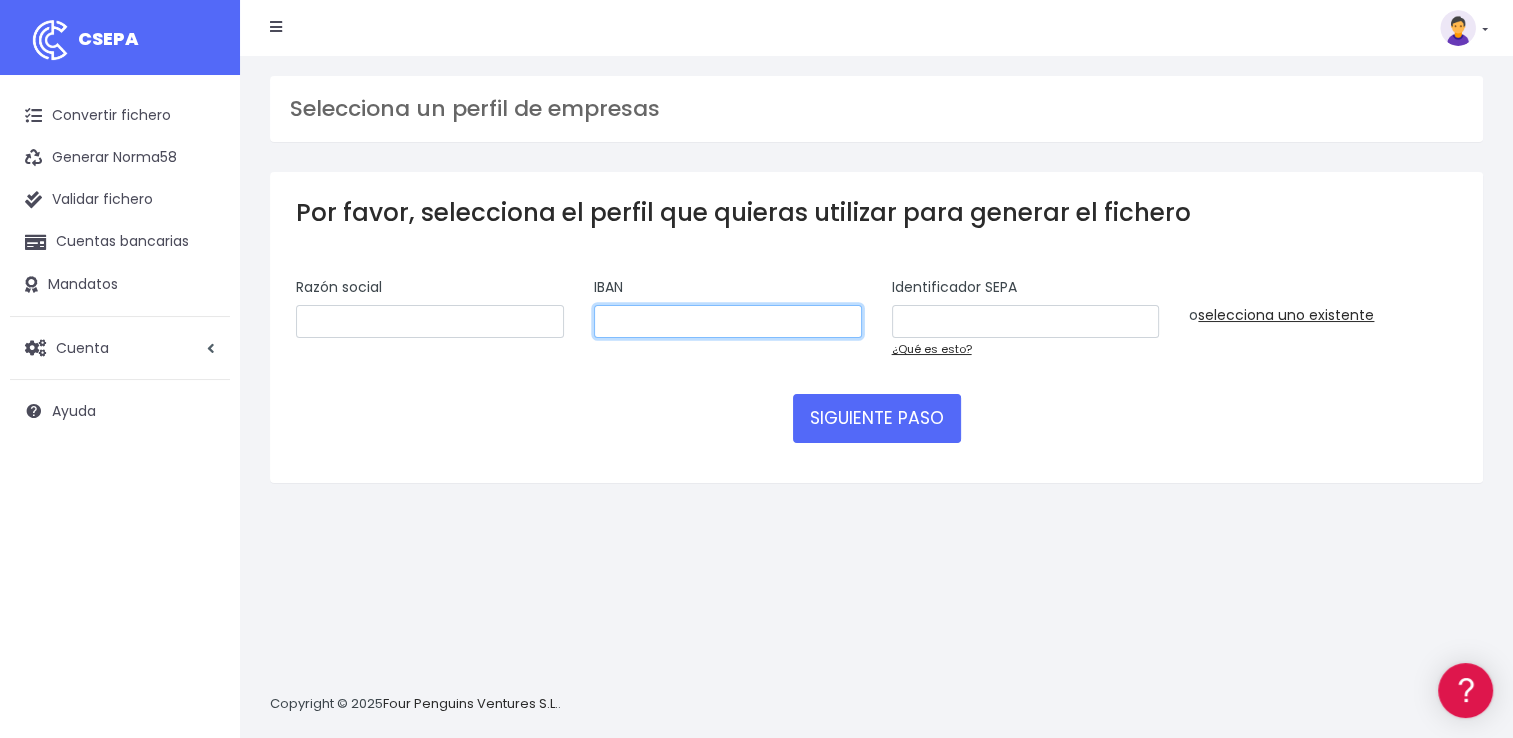 click at bounding box center [728, 322] 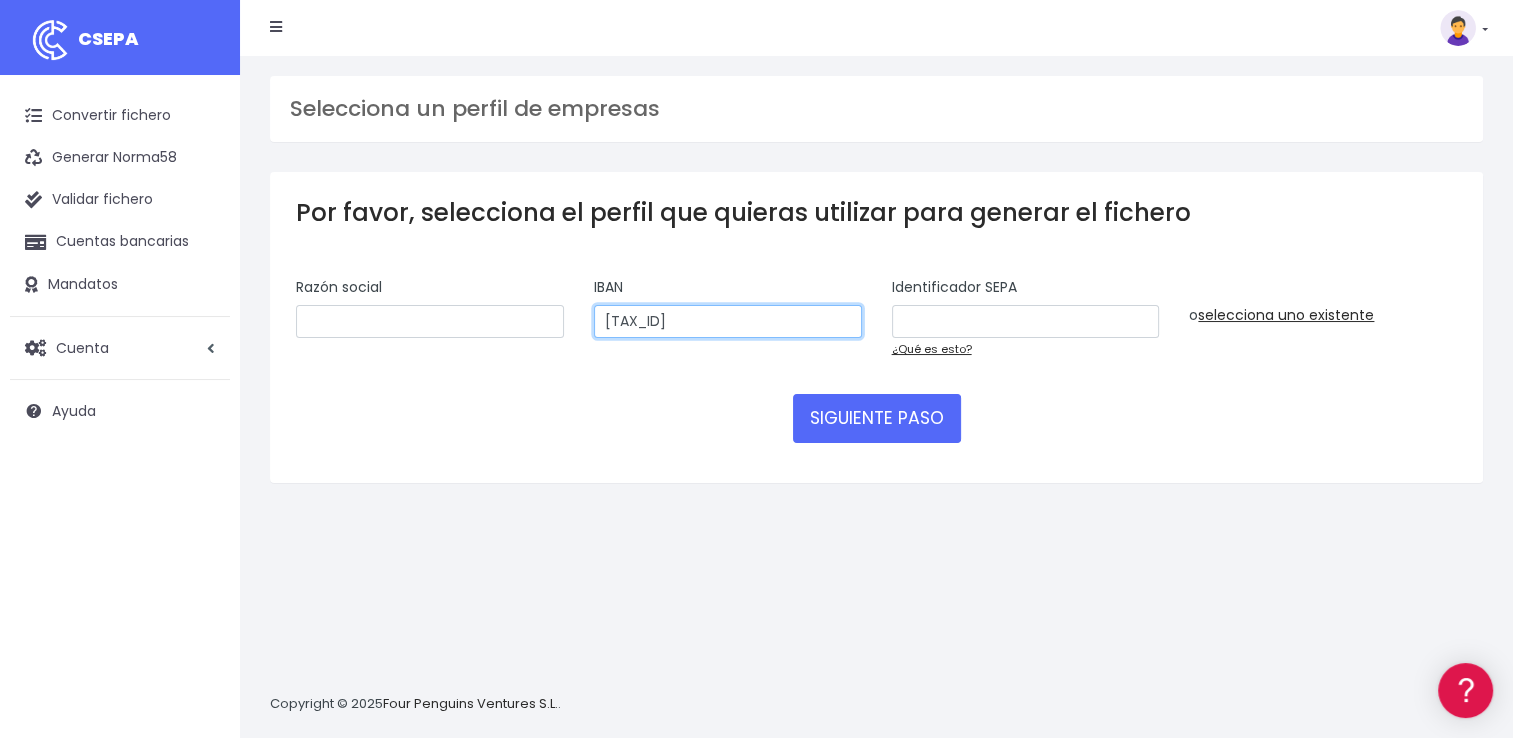 type on "ES2900815138640001267332" 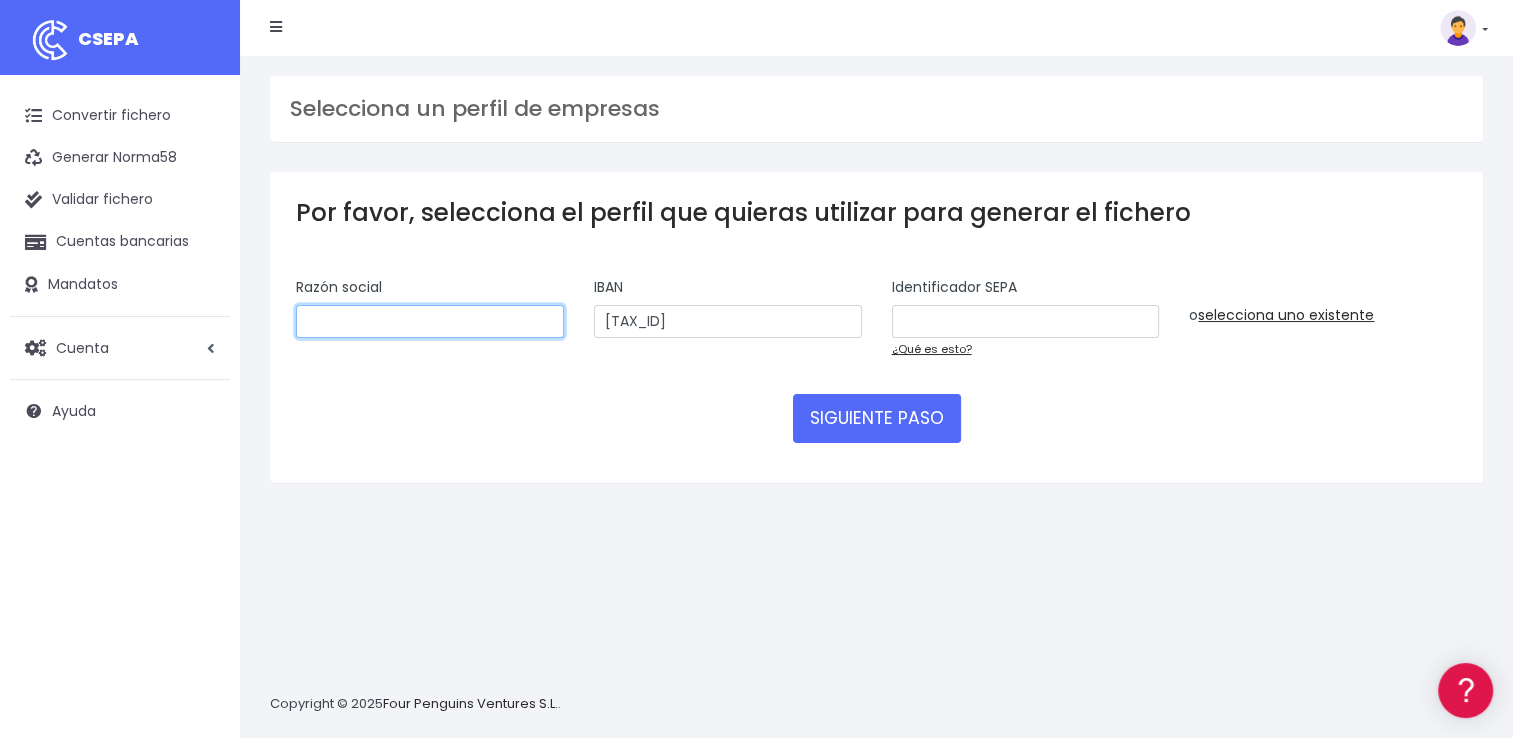 click at bounding box center [430, 322] 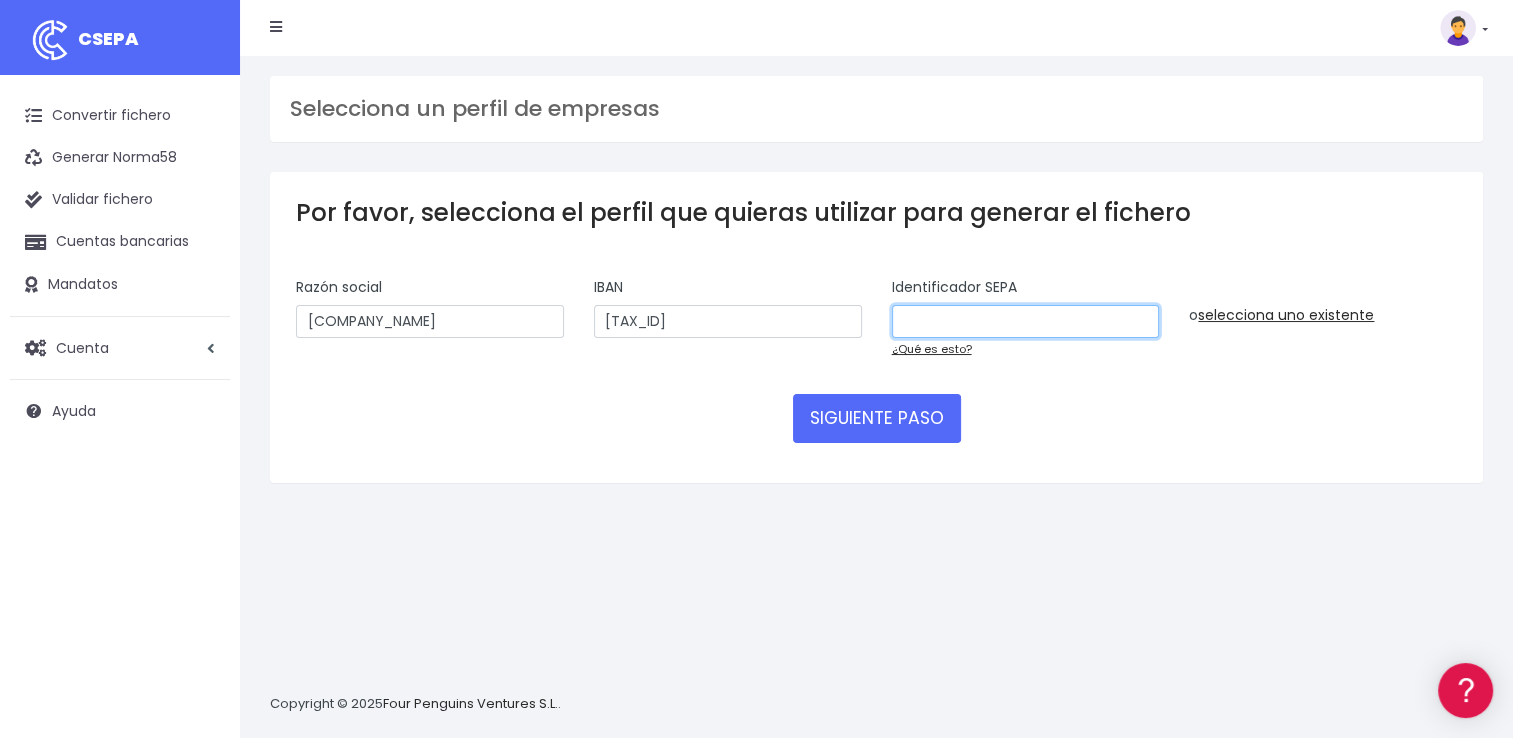 type on "B01694579" 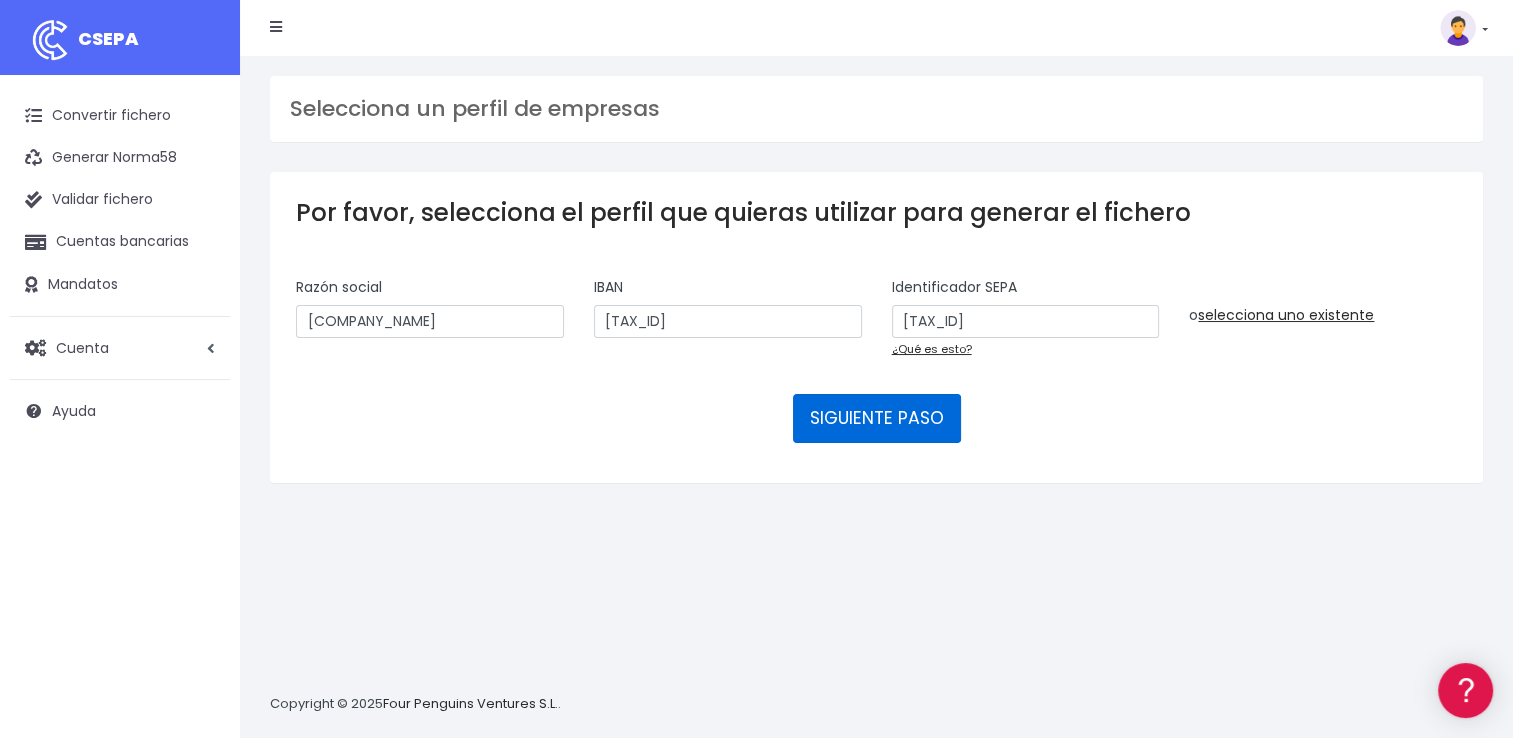 click on "SIGUIENTE PASO" at bounding box center [877, 418] 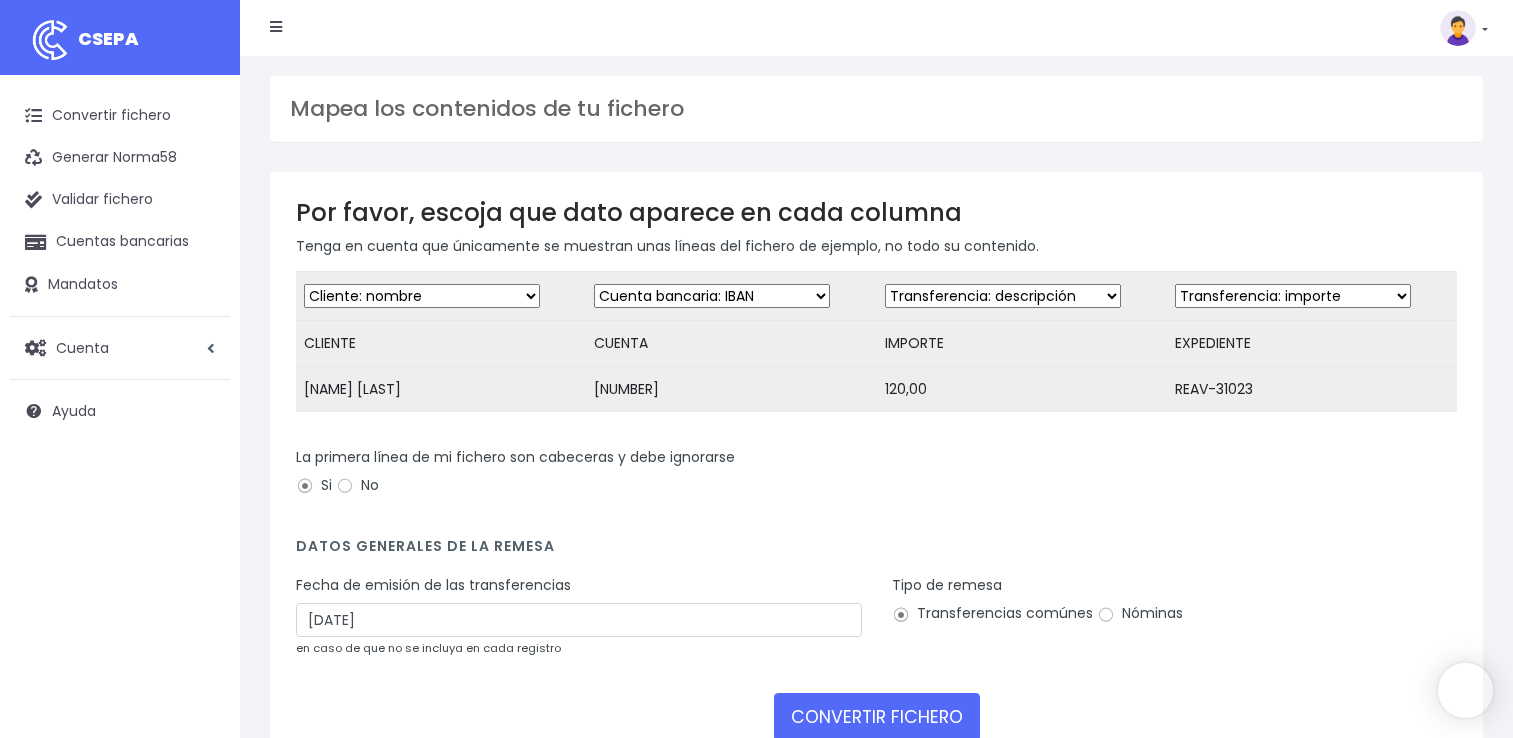 scroll, scrollTop: 0, scrollLeft: 0, axis: both 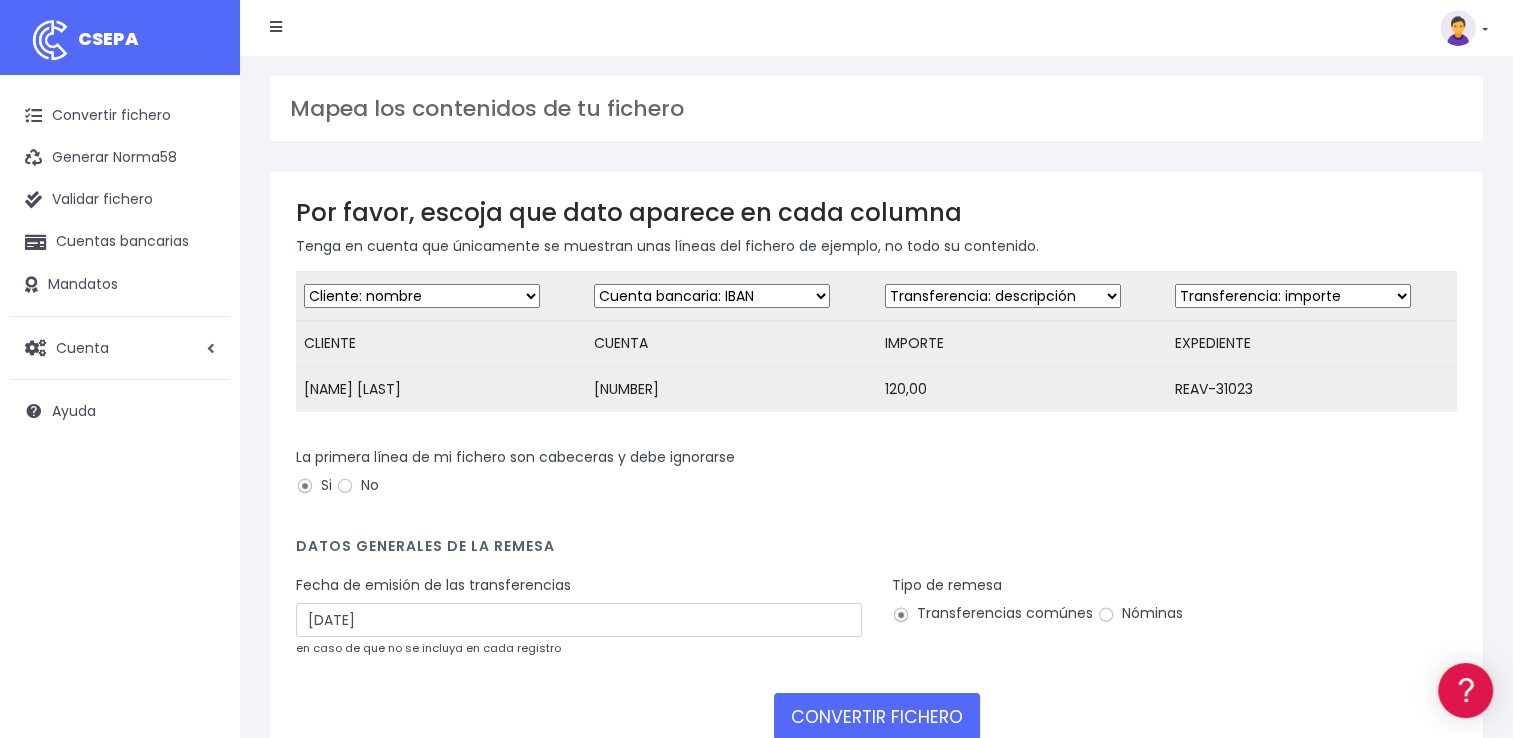 click on "Desechar campo
Cliente: nombre
Cliente: DNI
Cliente: Email
Cliente: referencia
Cuenta bancaria: BIC
Cuenta bancaria: IBAN
Cuenta bancaria: CC
Transferencia: importe
Transferencia: fecha de cargo
Transferencia: descripción
Transferencia: identificador" at bounding box center (1003, 296) 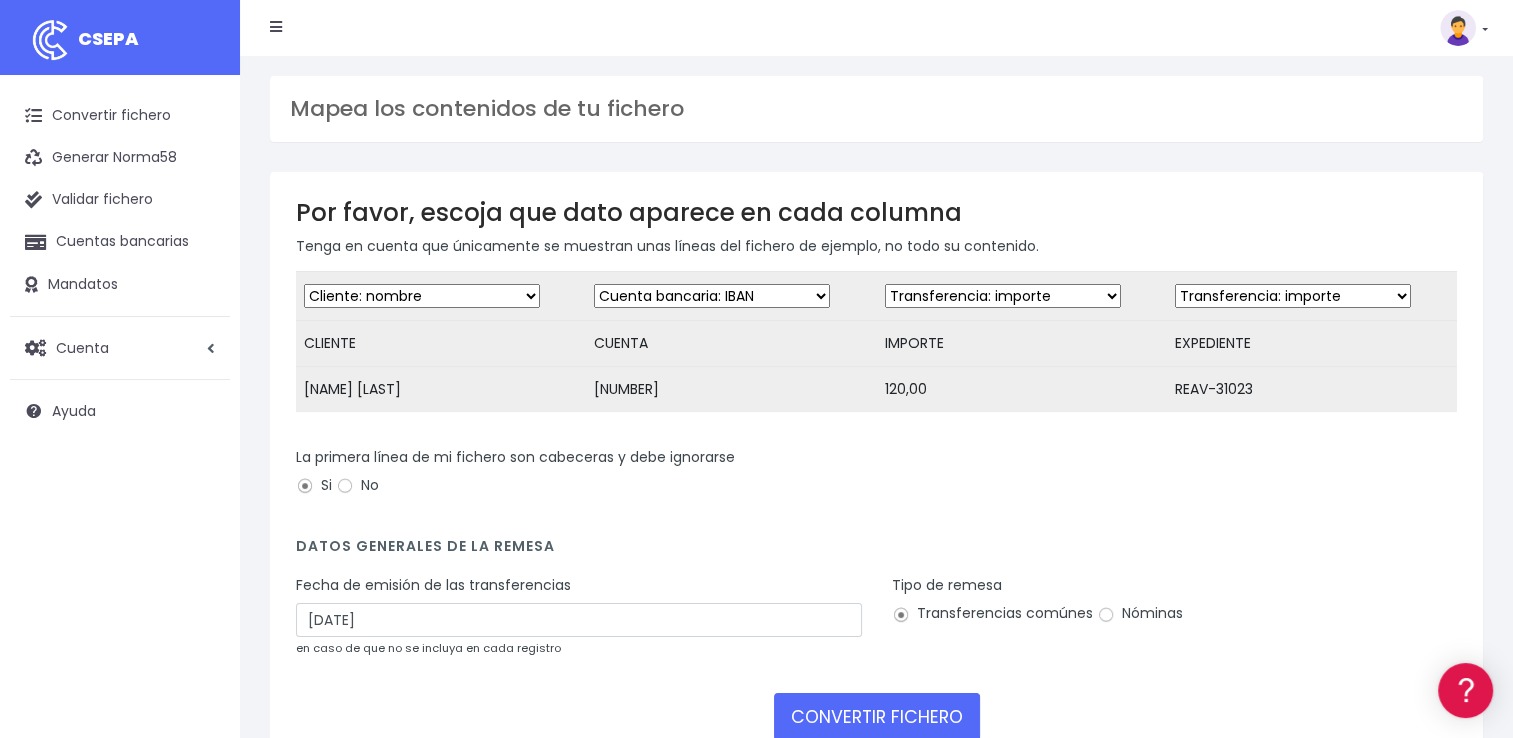 click on "Desechar campo
Cliente: nombre
Cliente: DNI
Cliente: Email
Cliente: referencia
Cuenta bancaria: BIC
Cuenta bancaria: IBAN
Cuenta bancaria: CC
Transferencia: importe
Transferencia: fecha de cargo
Transferencia: descripción
Transferencia: identificador" at bounding box center (1293, 296) 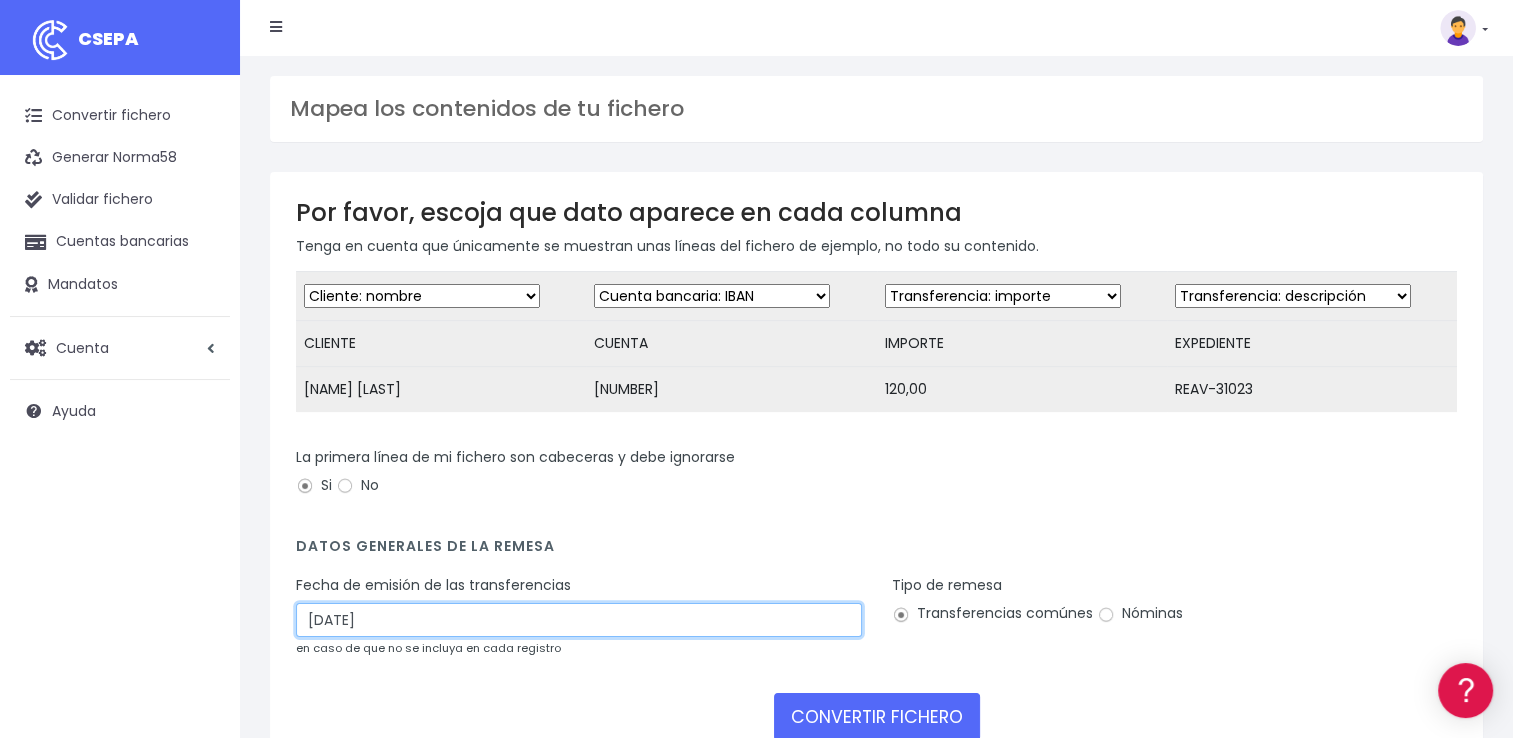 click on "08/08/2025" at bounding box center [579, 620] 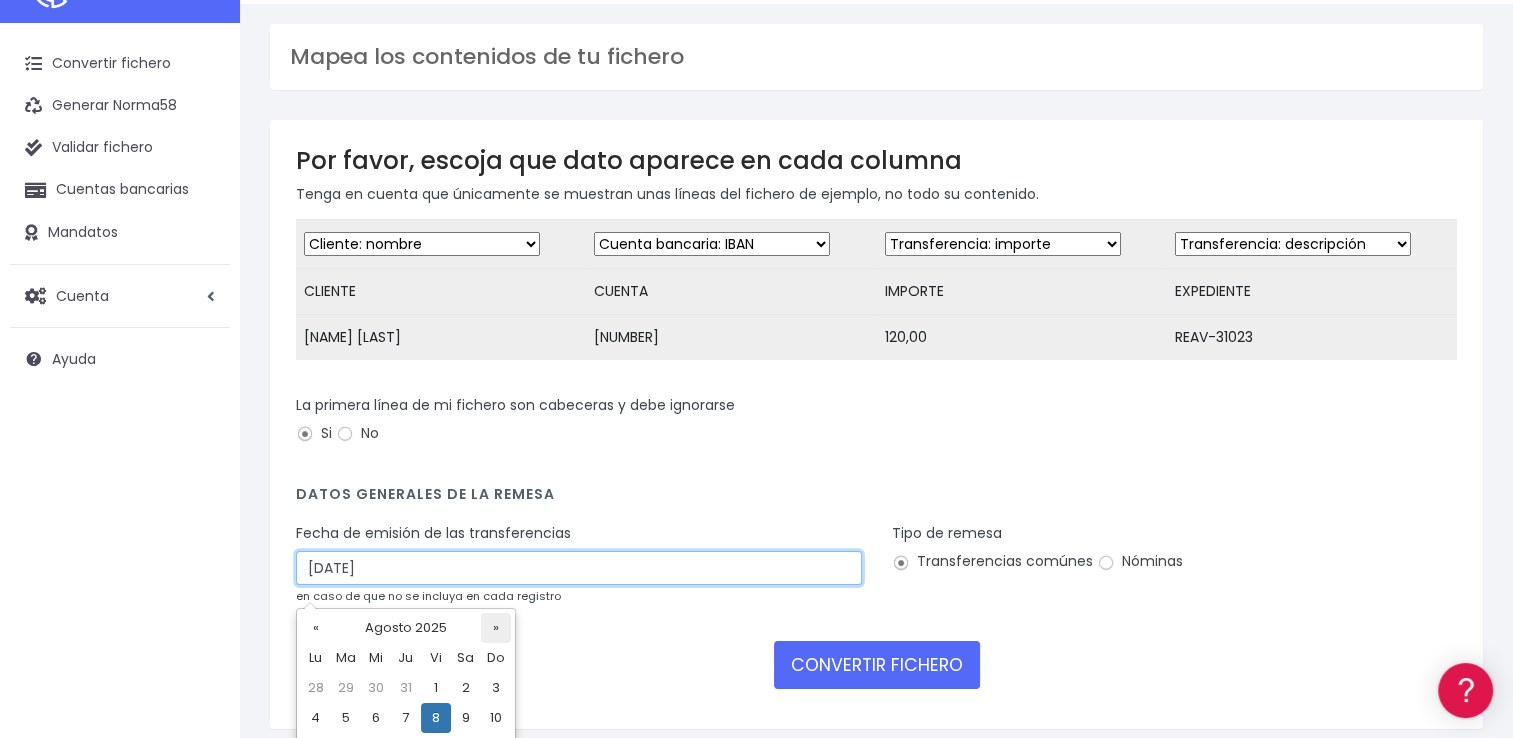 scroll, scrollTop: 100, scrollLeft: 0, axis: vertical 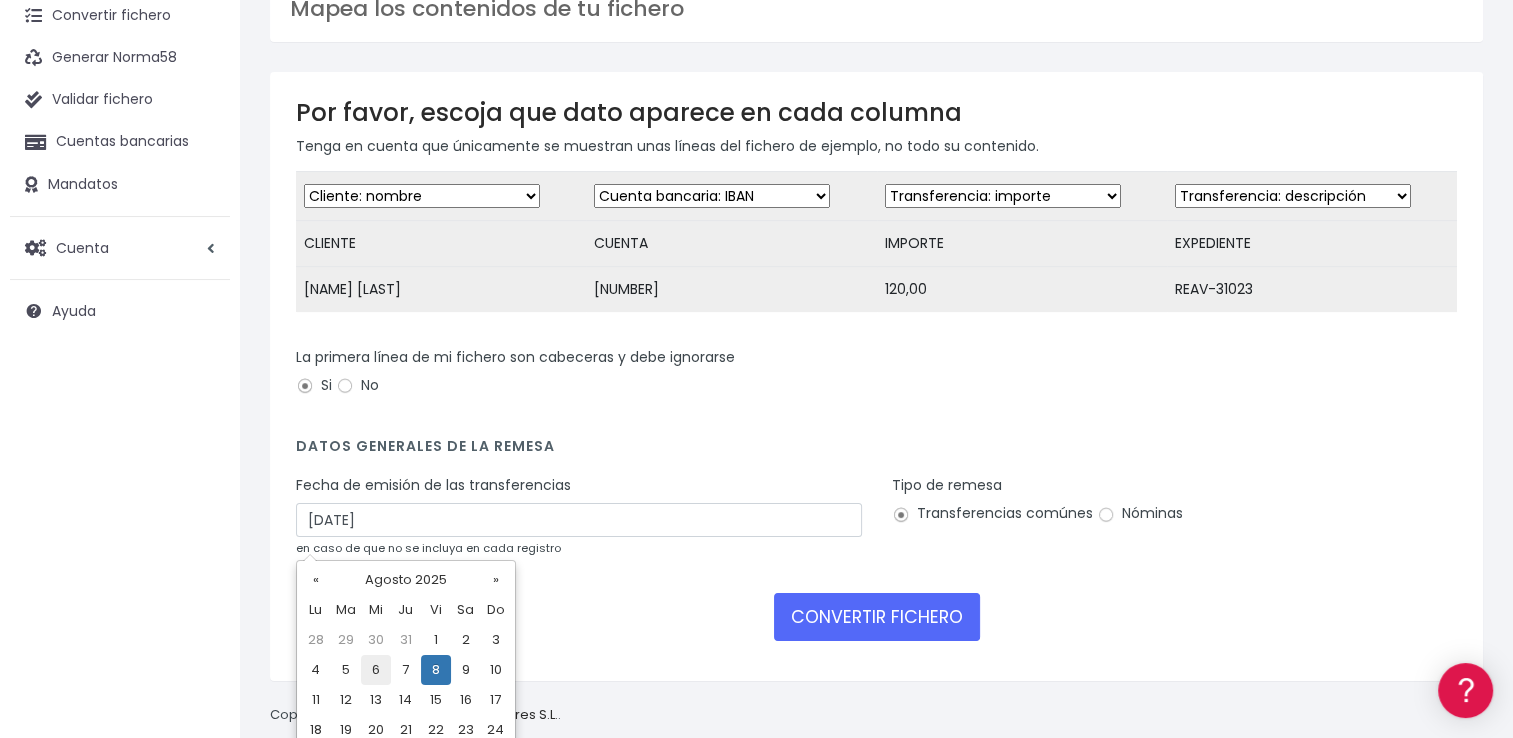 click on "6" at bounding box center [376, 670] 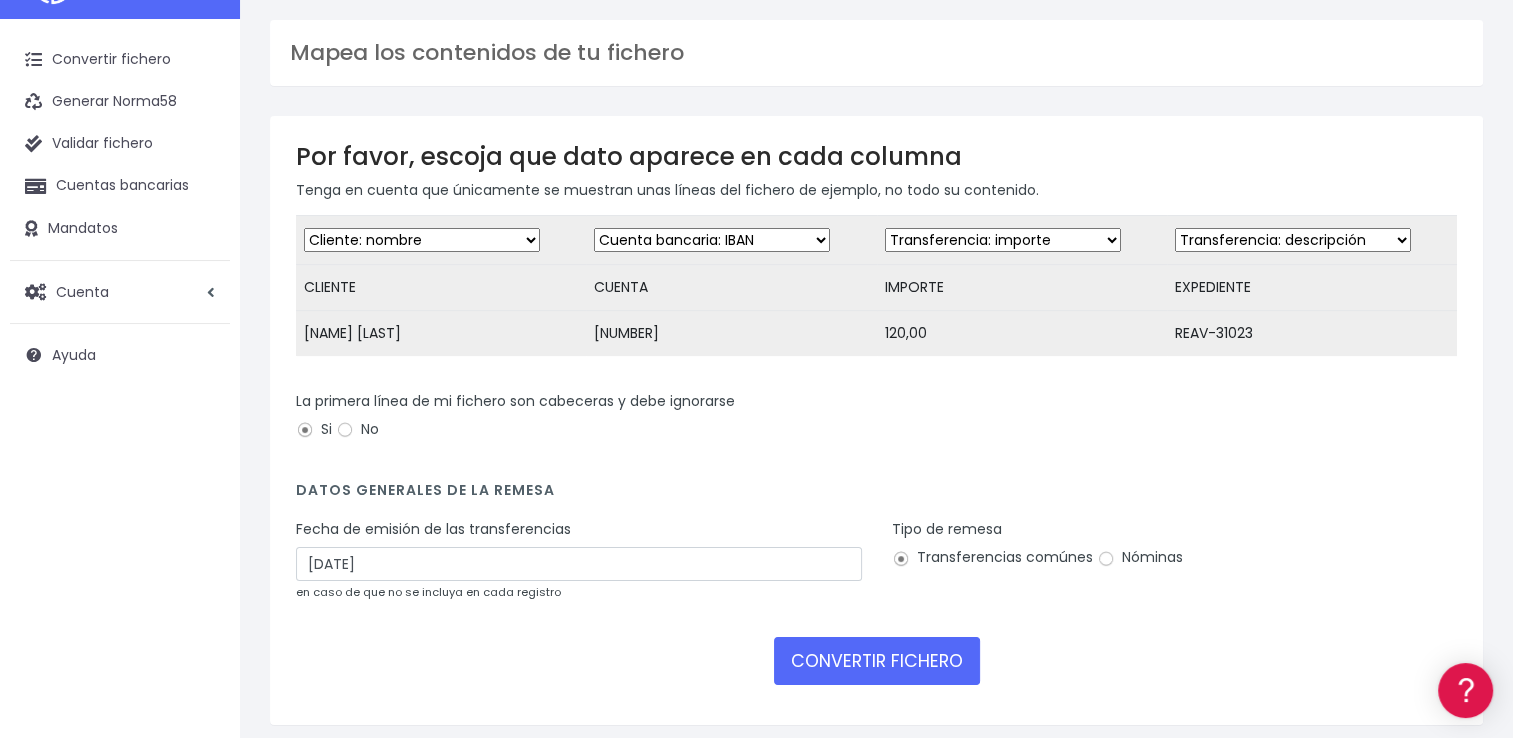 scroll, scrollTop: 100, scrollLeft: 0, axis: vertical 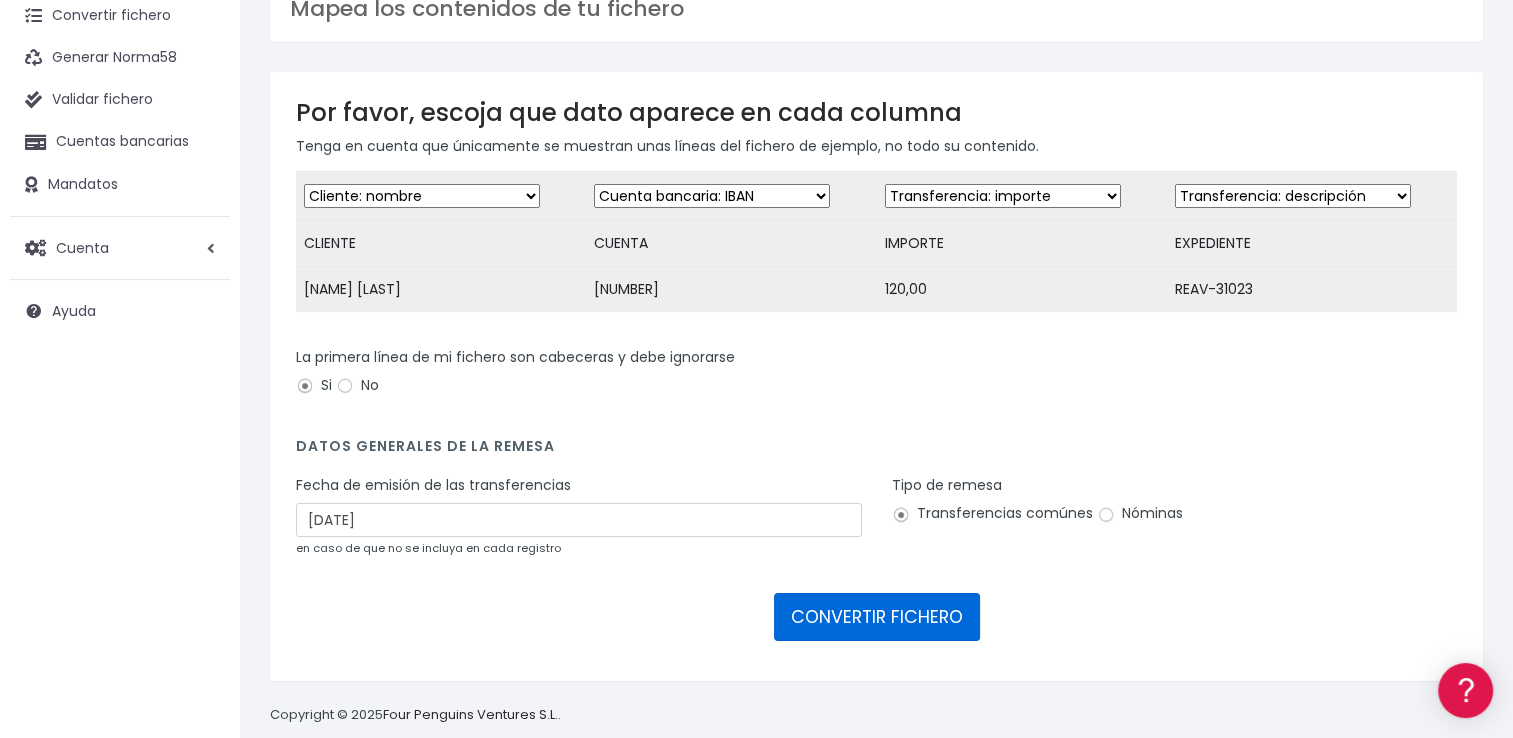 click on "CONVERTIR FICHERO" at bounding box center [877, 617] 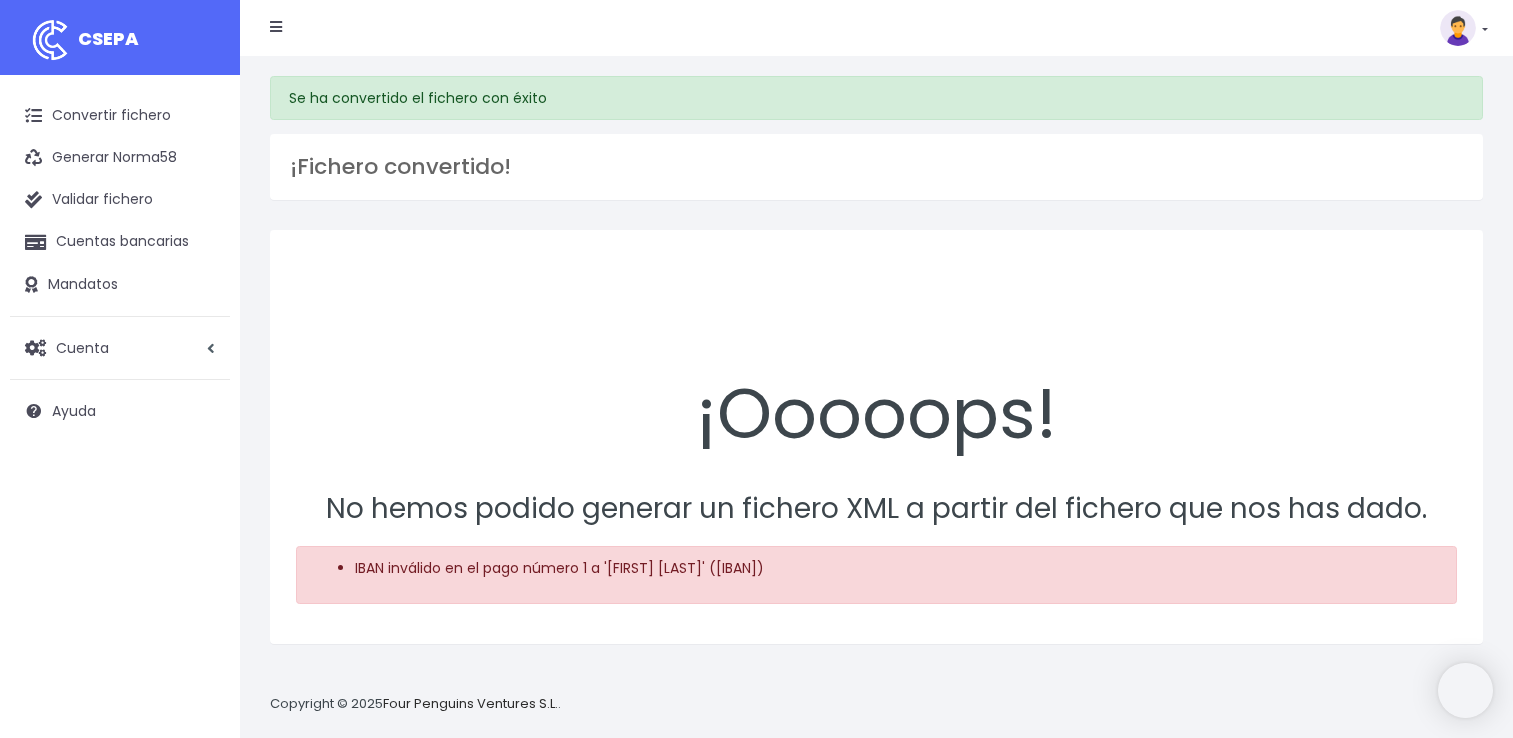 scroll, scrollTop: 0, scrollLeft: 0, axis: both 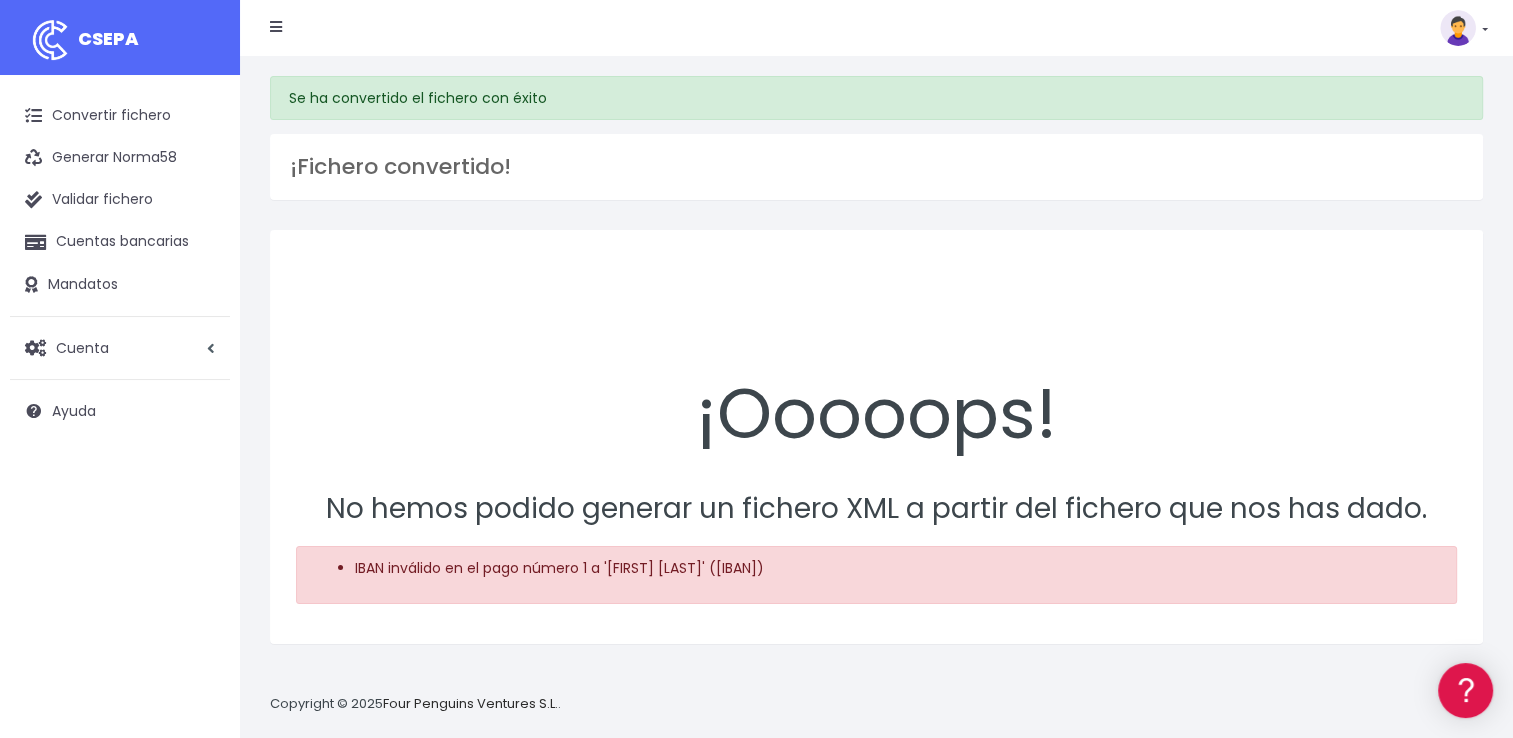 drag, startPoint x: 324, startPoint y: 510, endPoint x: 857, endPoint y: 570, distance: 536.36646 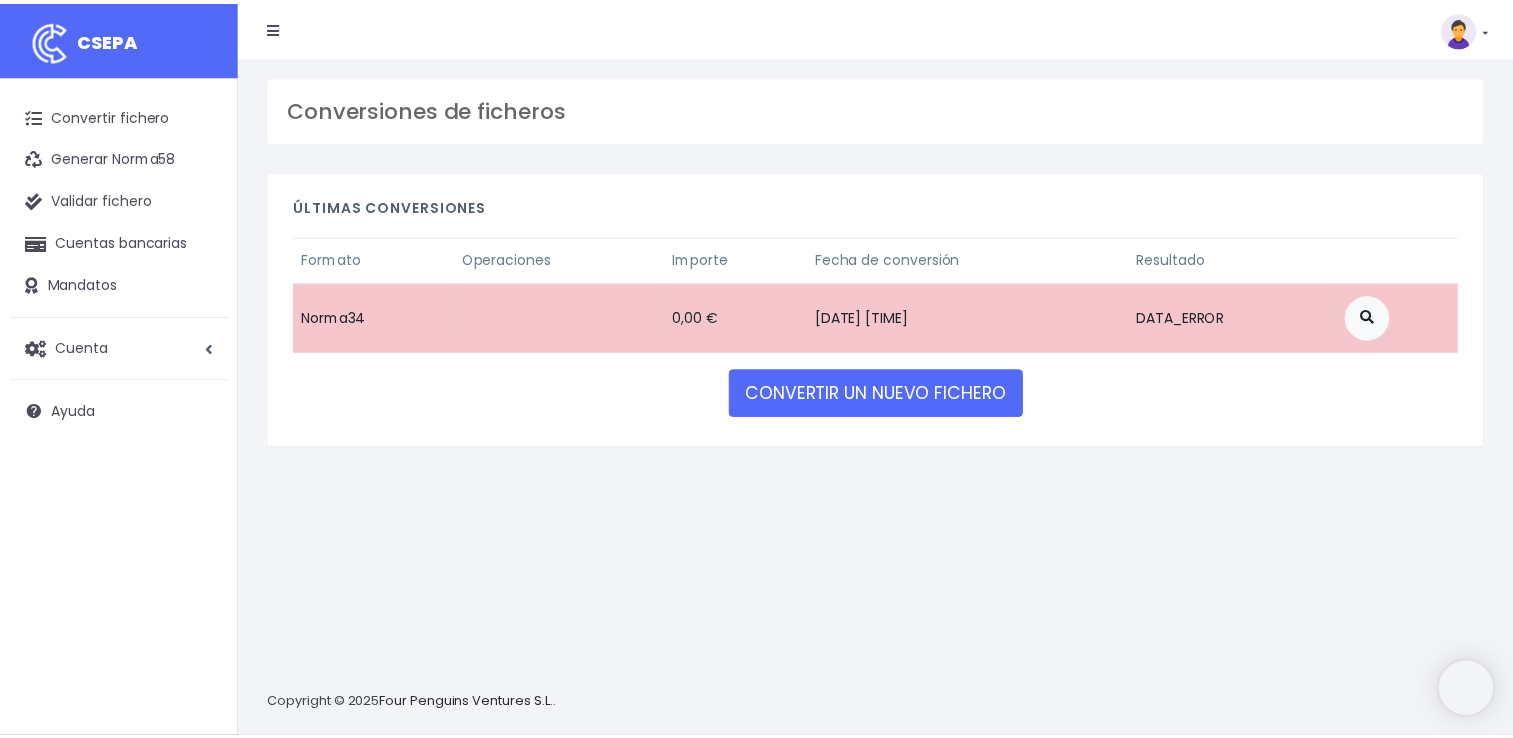 scroll, scrollTop: 0, scrollLeft: 0, axis: both 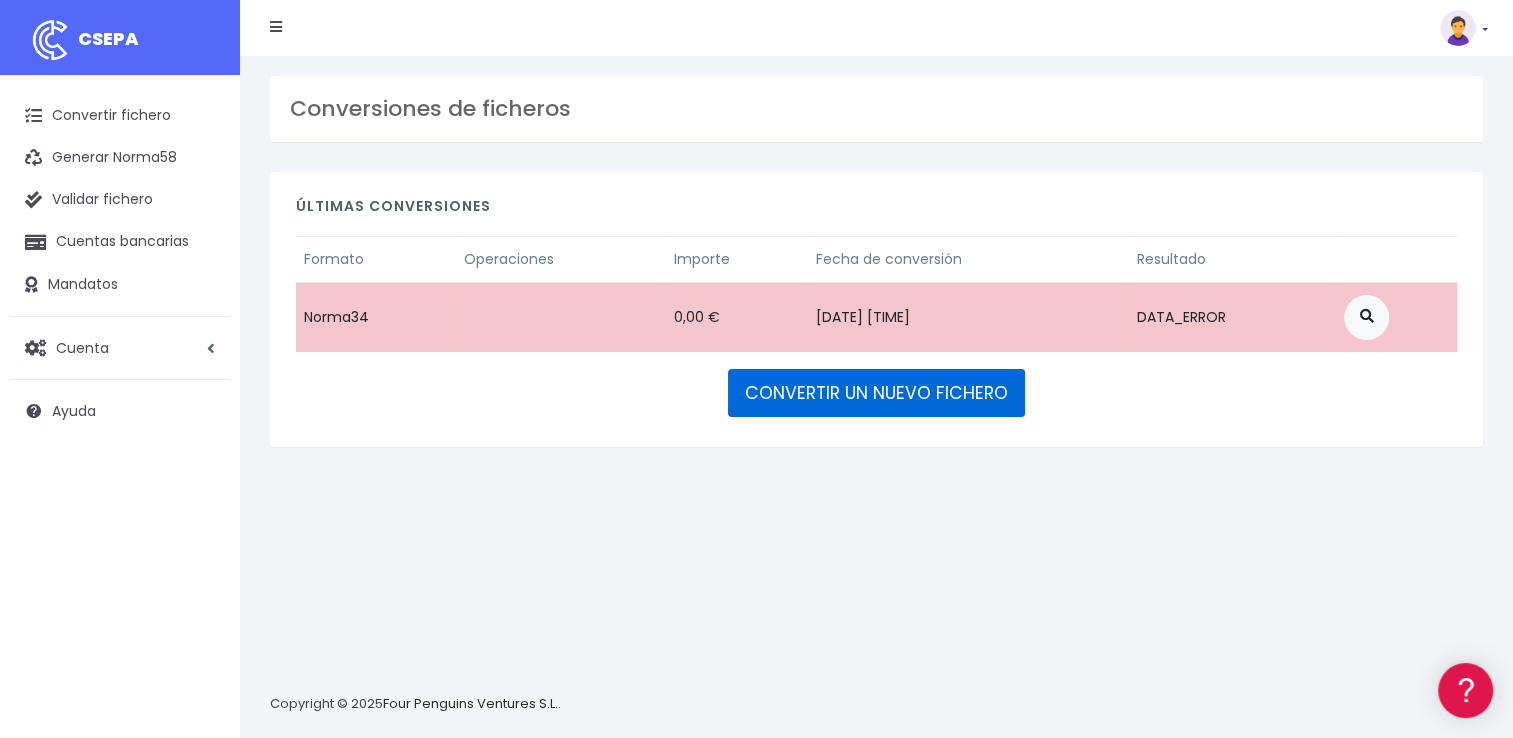 click on "CONVERTIR UN NUEVO FICHERO" at bounding box center [876, 393] 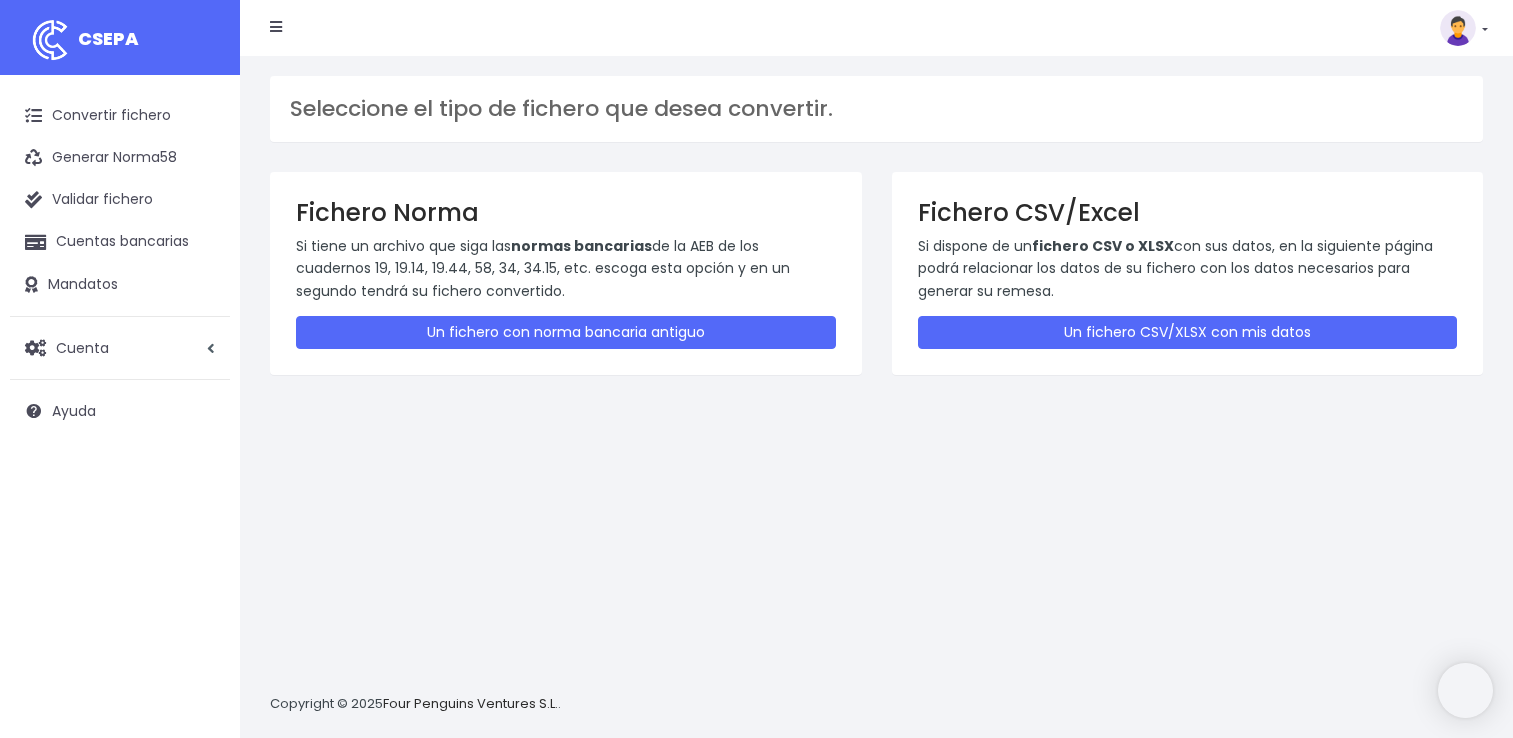 scroll, scrollTop: 0, scrollLeft: 0, axis: both 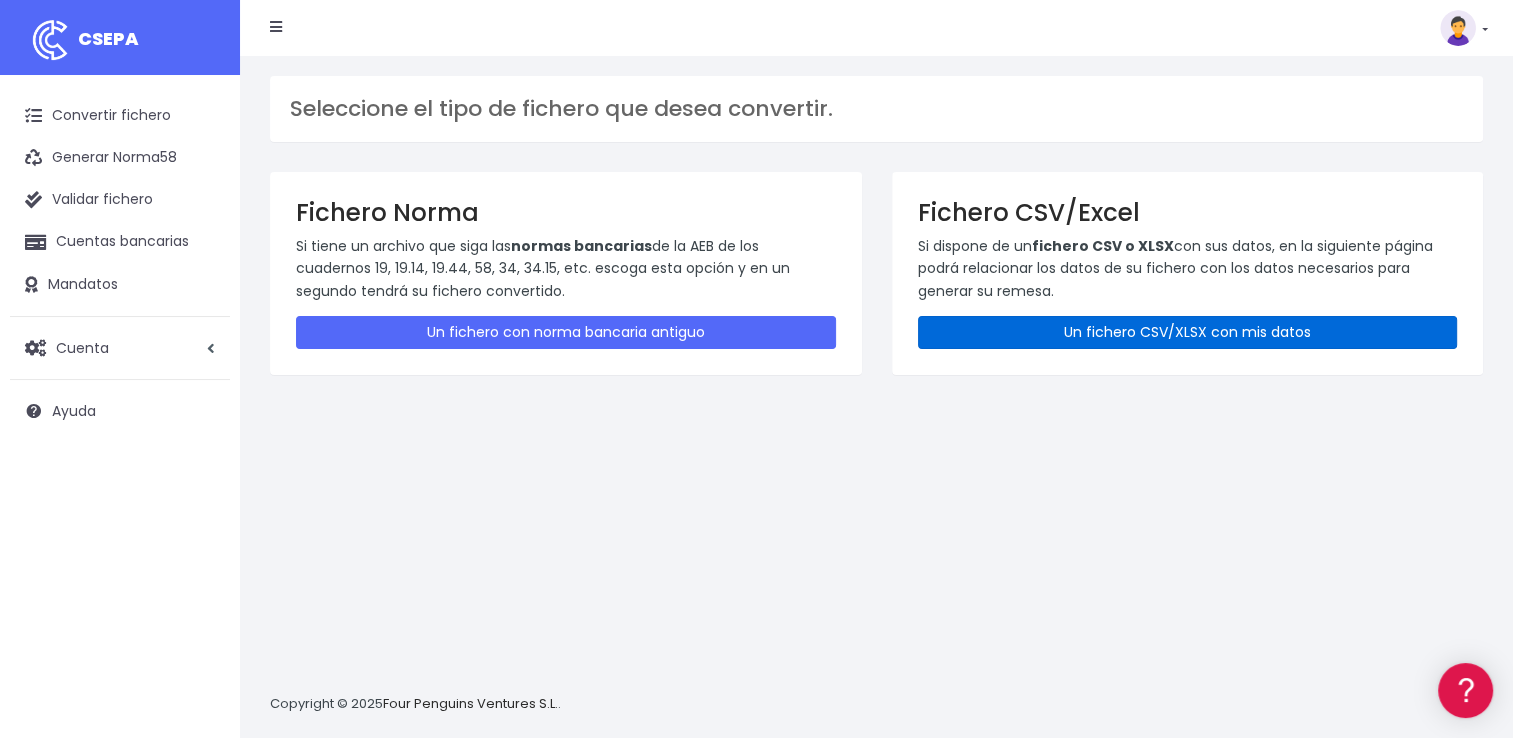 click on "Un fichero CSV/XLSX con mis datos" at bounding box center (1188, 332) 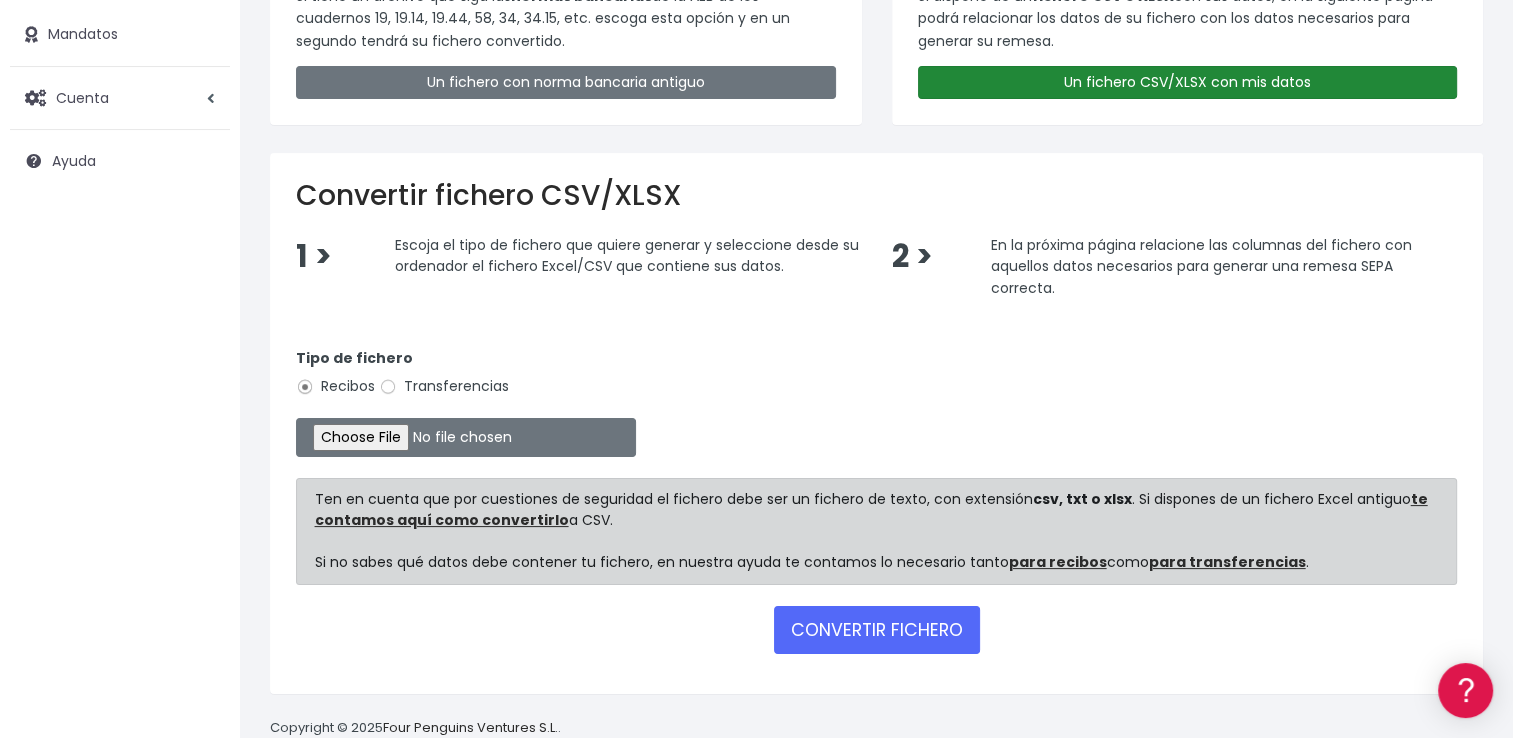 scroll, scrollTop: 289, scrollLeft: 0, axis: vertical 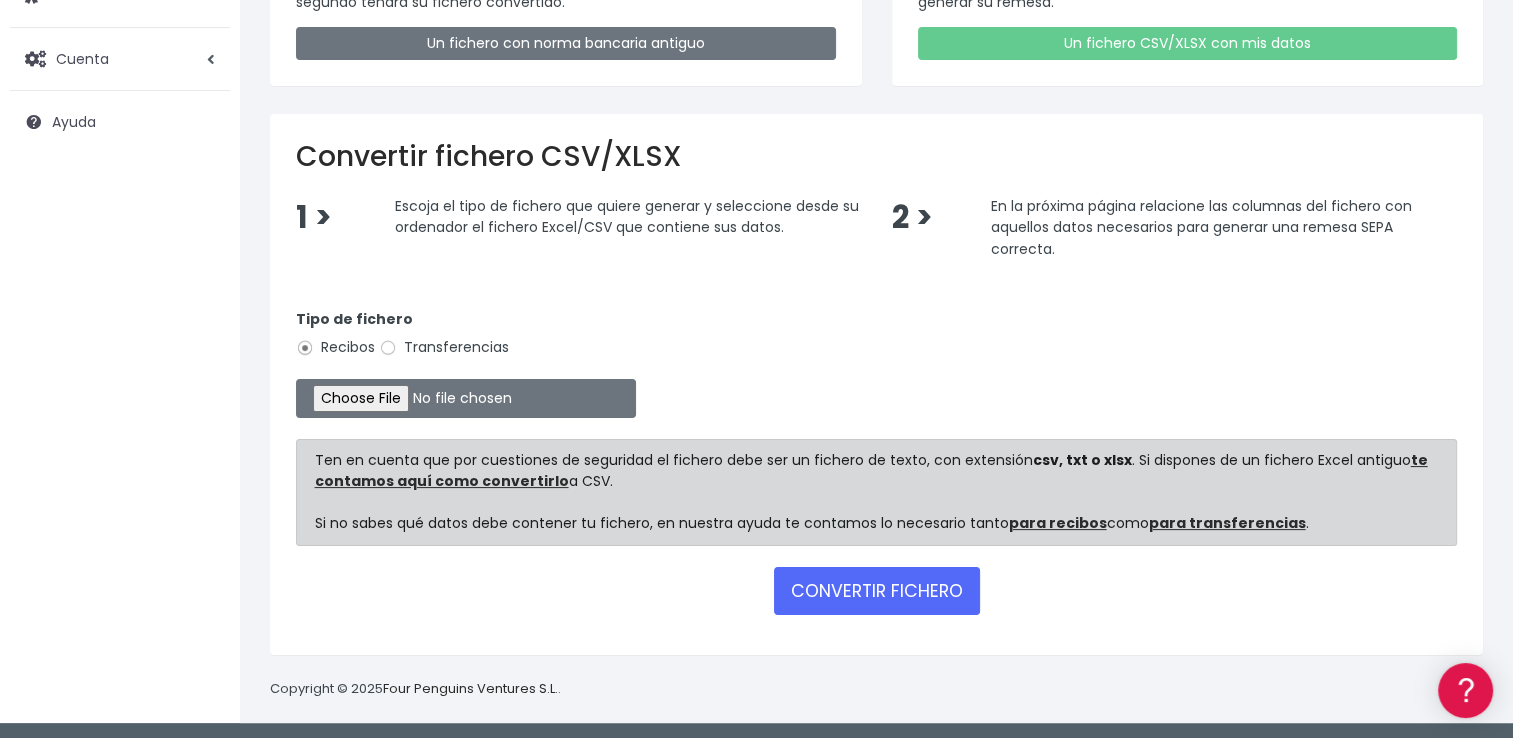 click on "Transferencias" at bounding box center [444, 347] 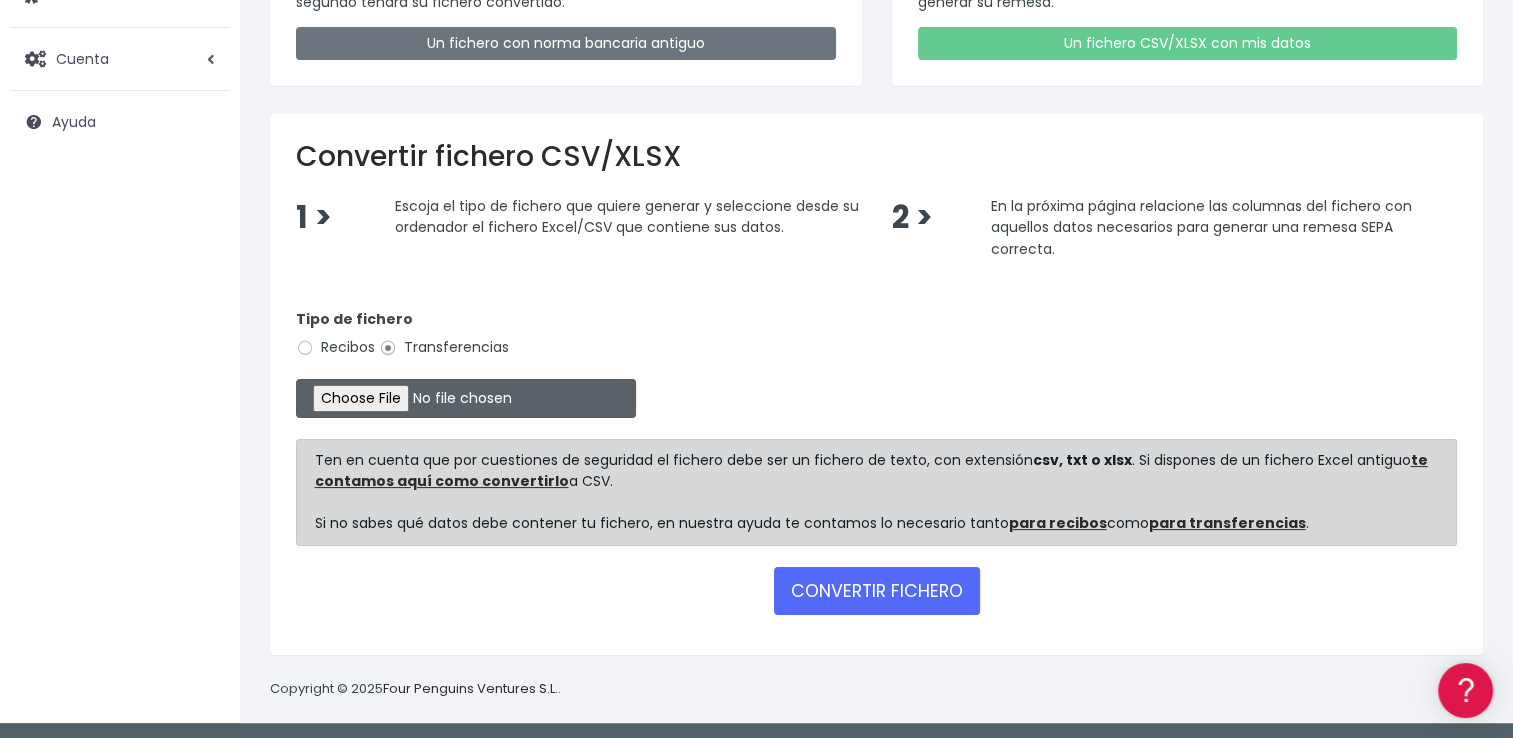 click at bounding box center (466, 398) 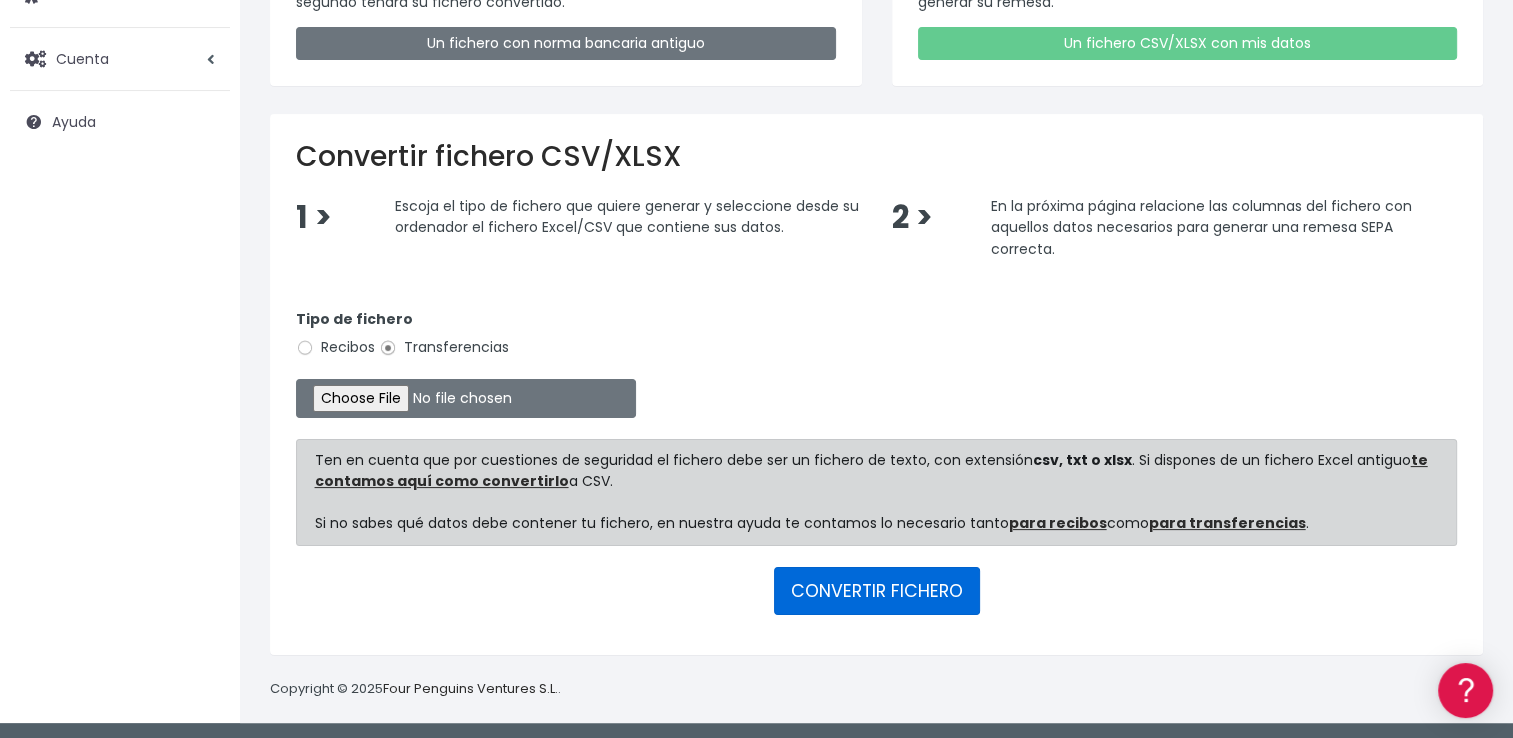 click on "CONVERTIR FICHERO" at bounding box center [877, 591] 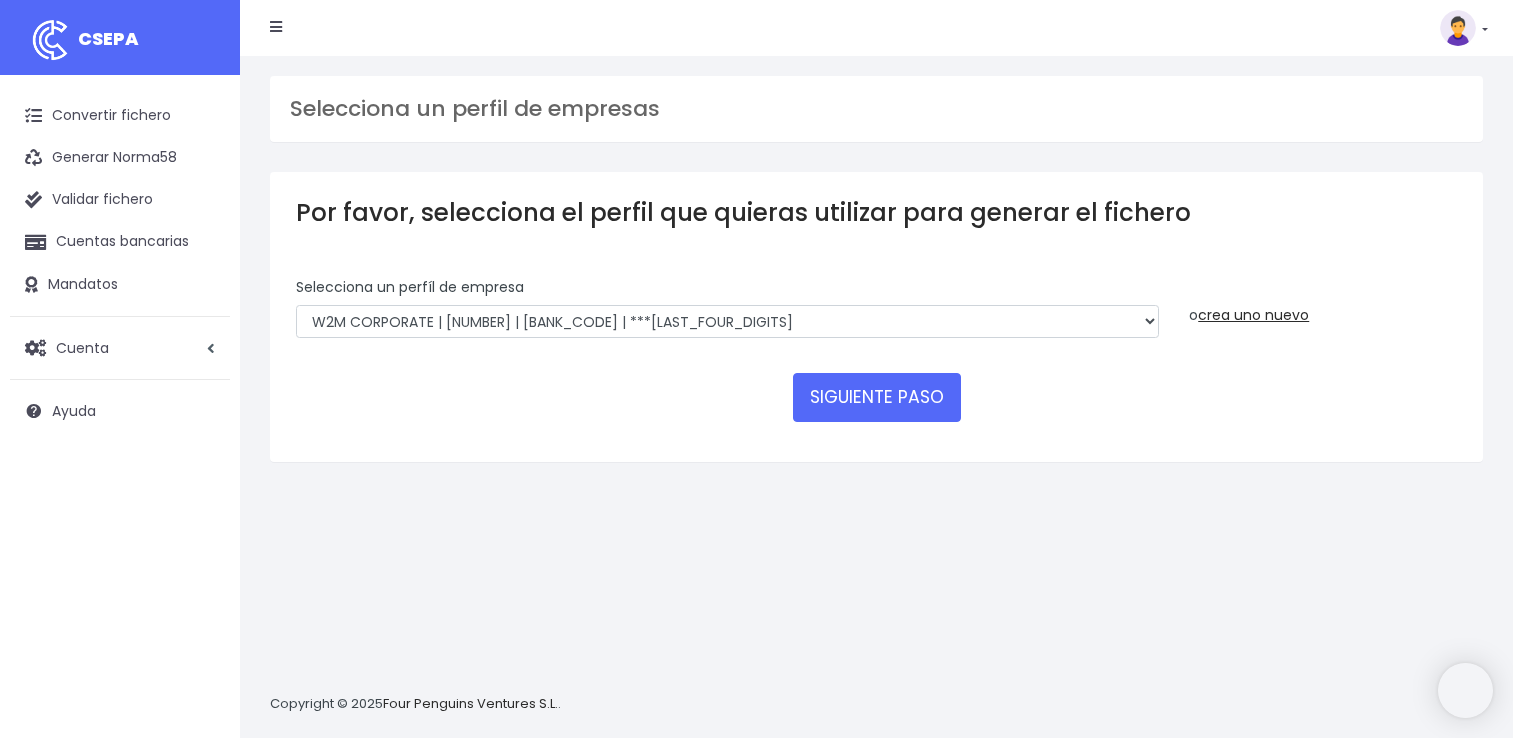 scroll, scrollTop: 0, scrollLeft: 0, axis: both 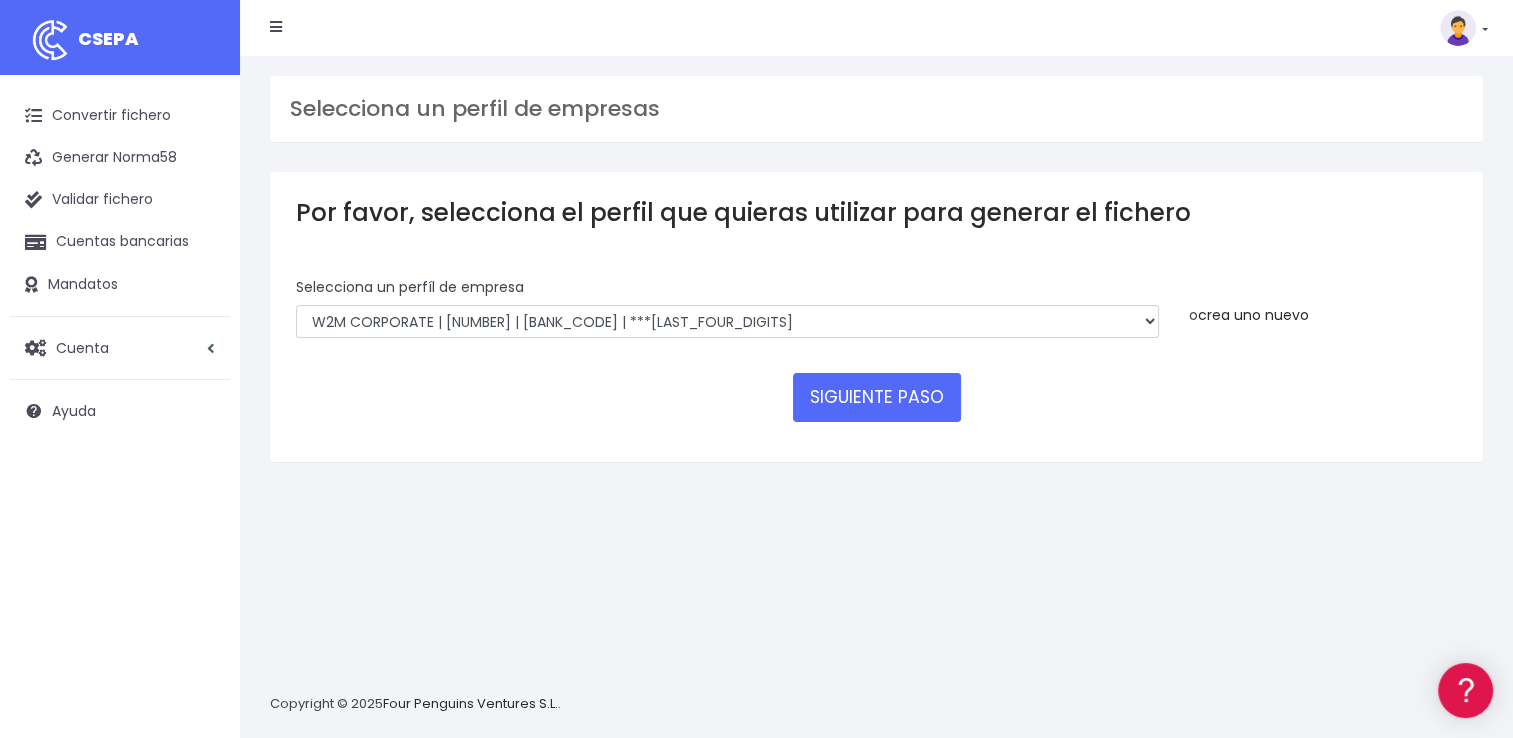 click on "crea uno nuevo" at bounding box center [1253, 315] 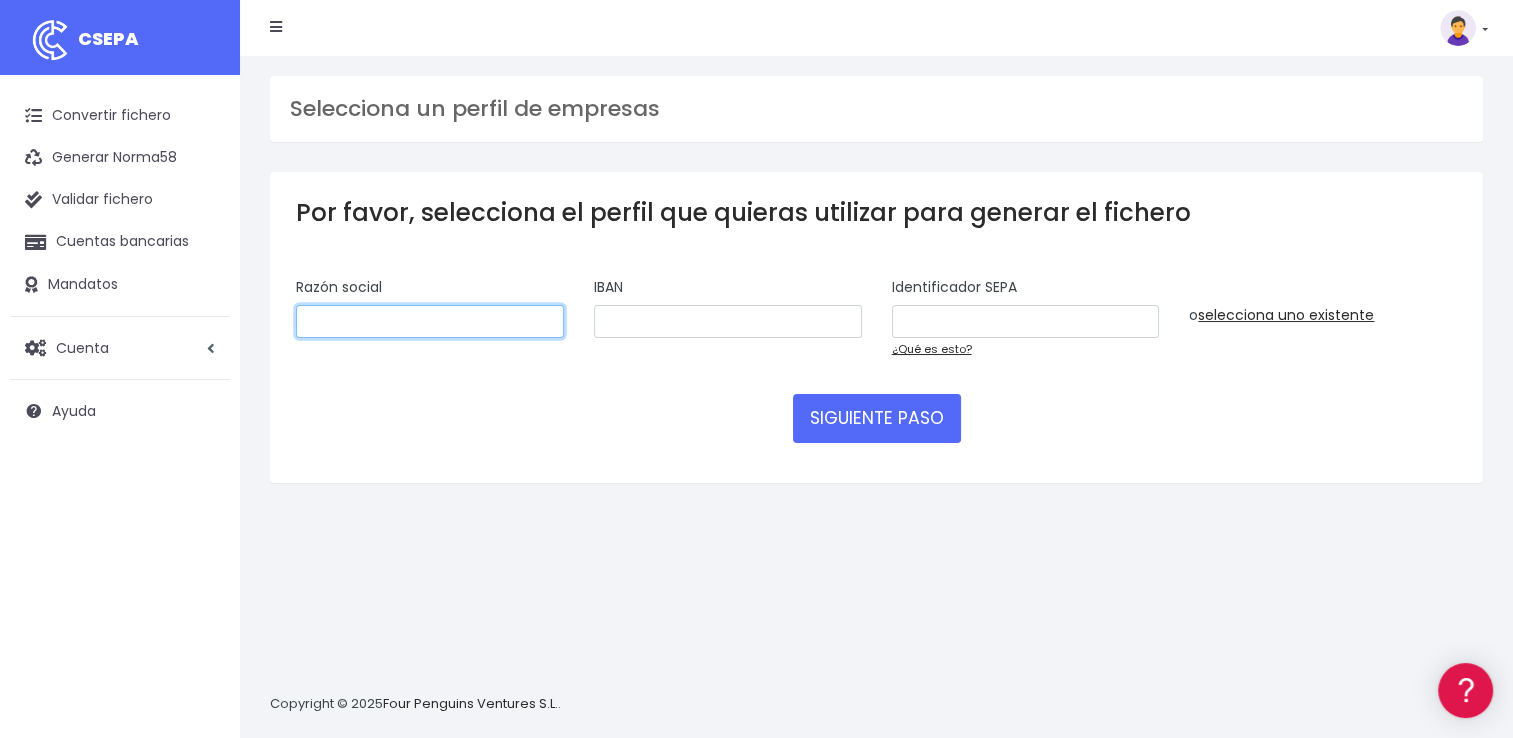 click at bounding box center (430, 322) 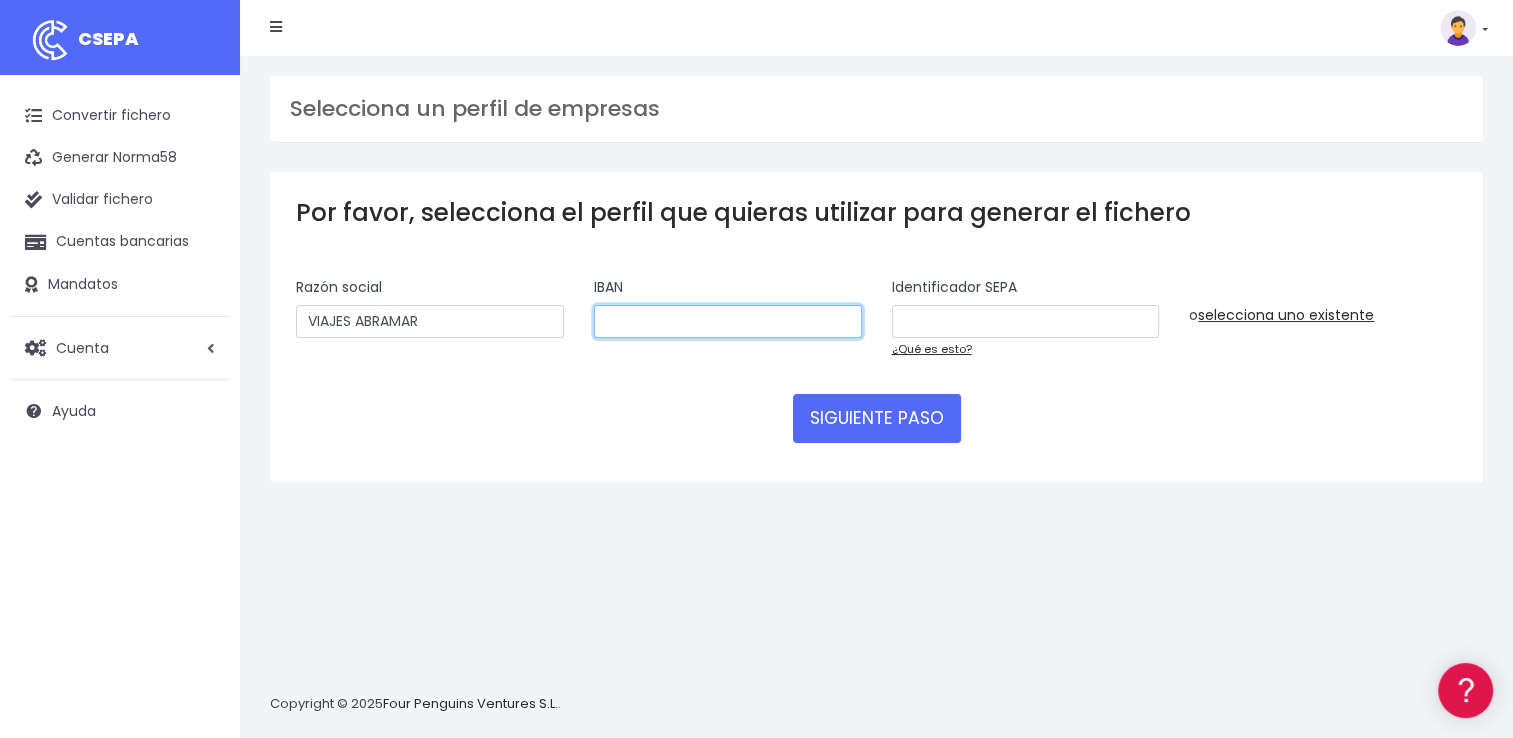 click at bounding box center [728, 322] 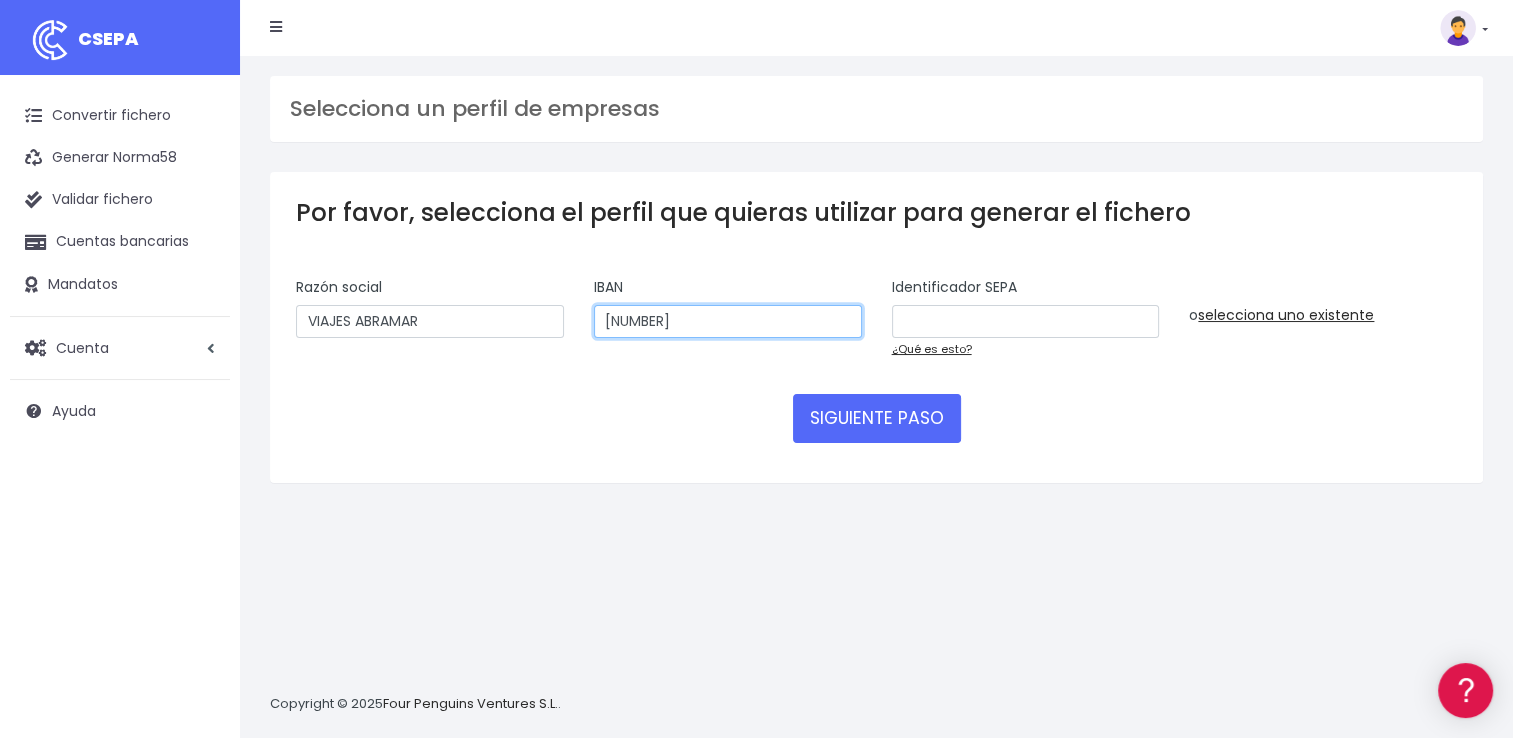 type on "[NUMBER]" 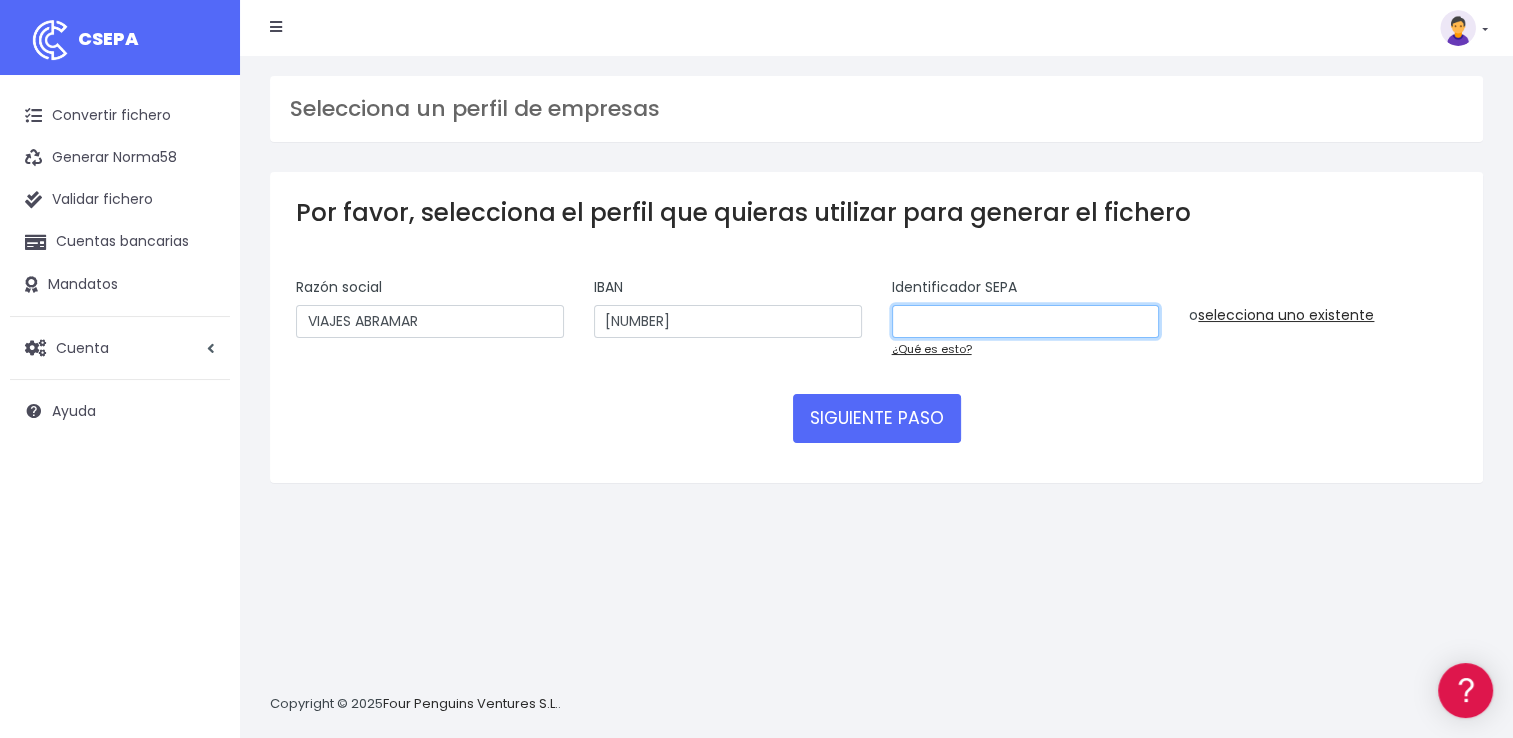 drag, startPoint x: 961, startPoint y: 320, endPoint x: 946, endPoint y: 318, distance: 15.132746 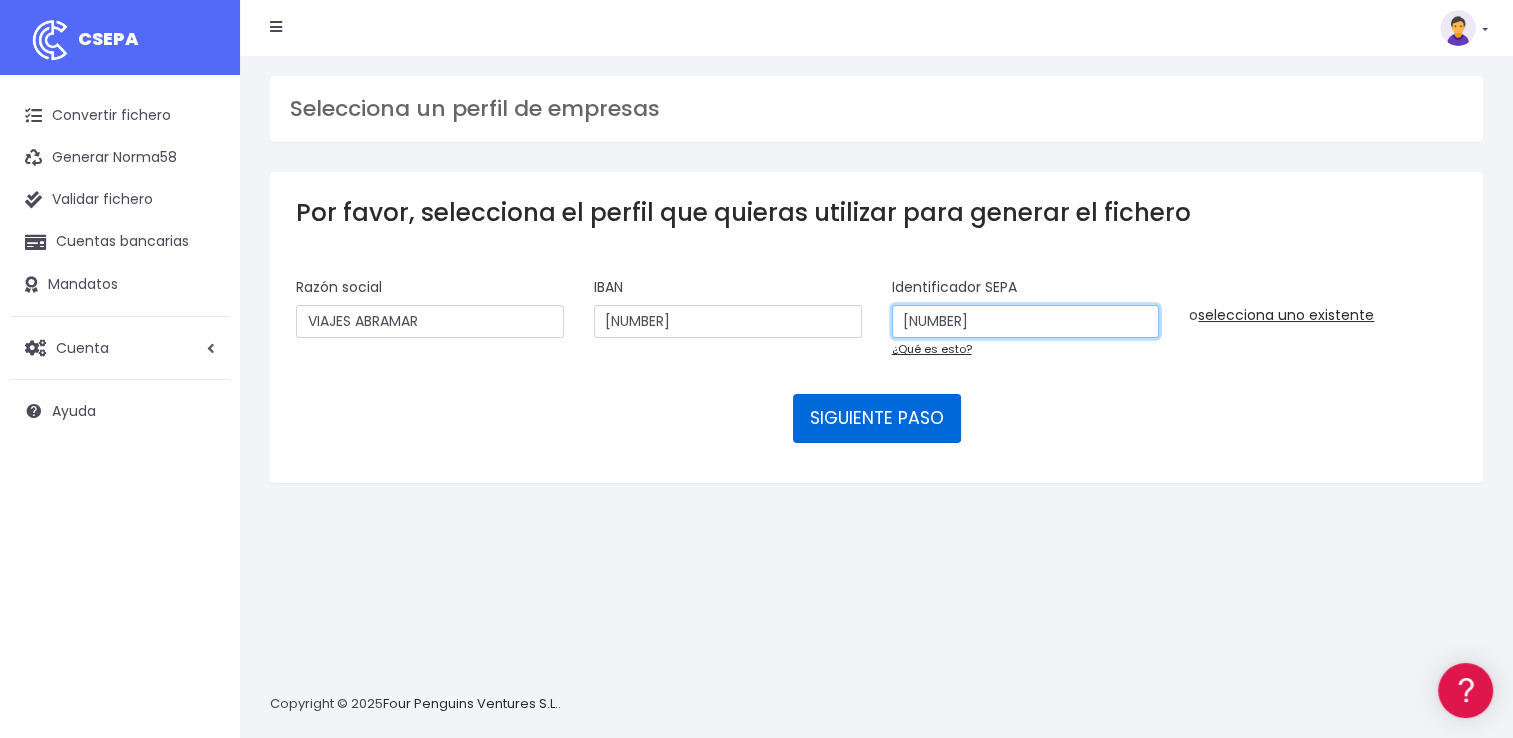 type on "[NUMBER]" 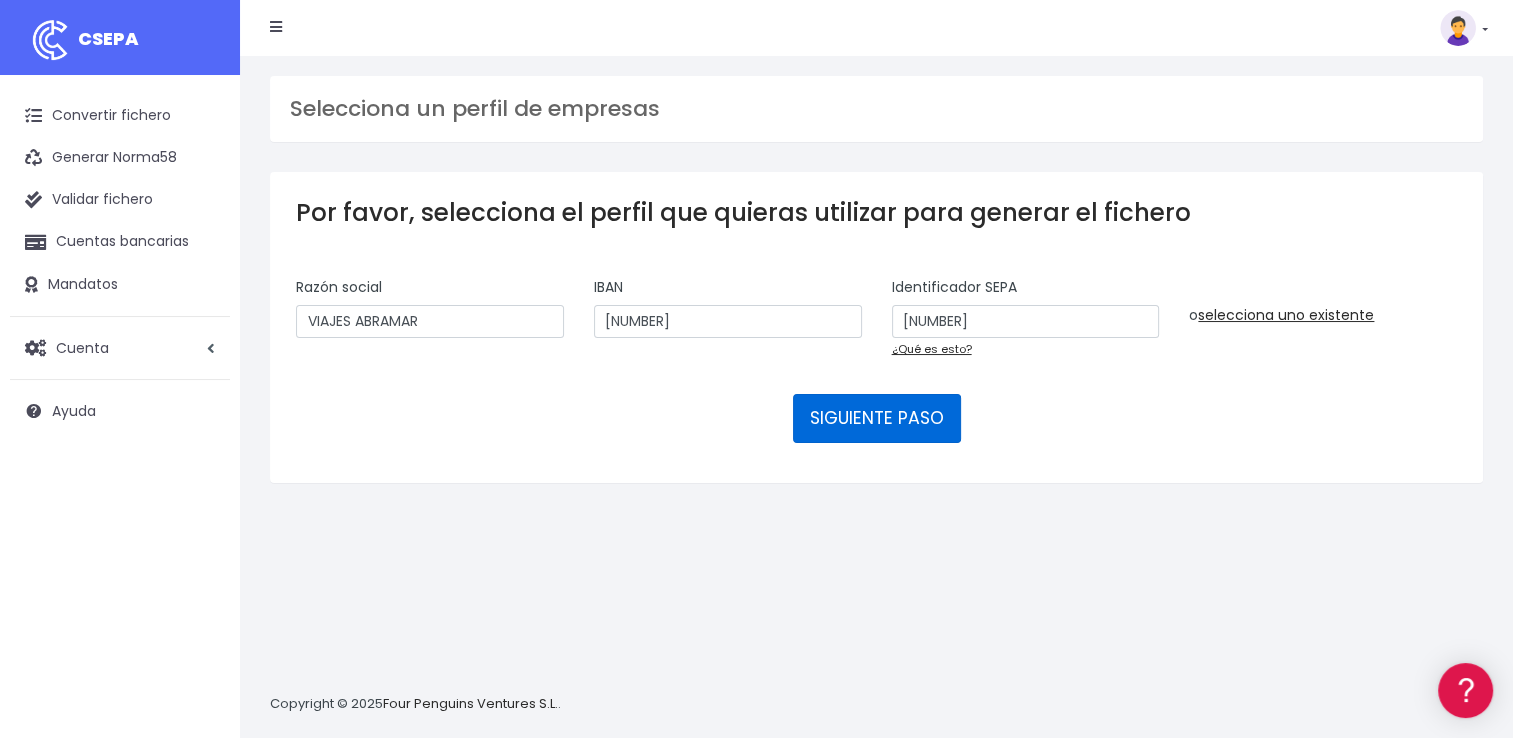 click on "SIGUIENTE PASO" at bounding box center [877, 418] 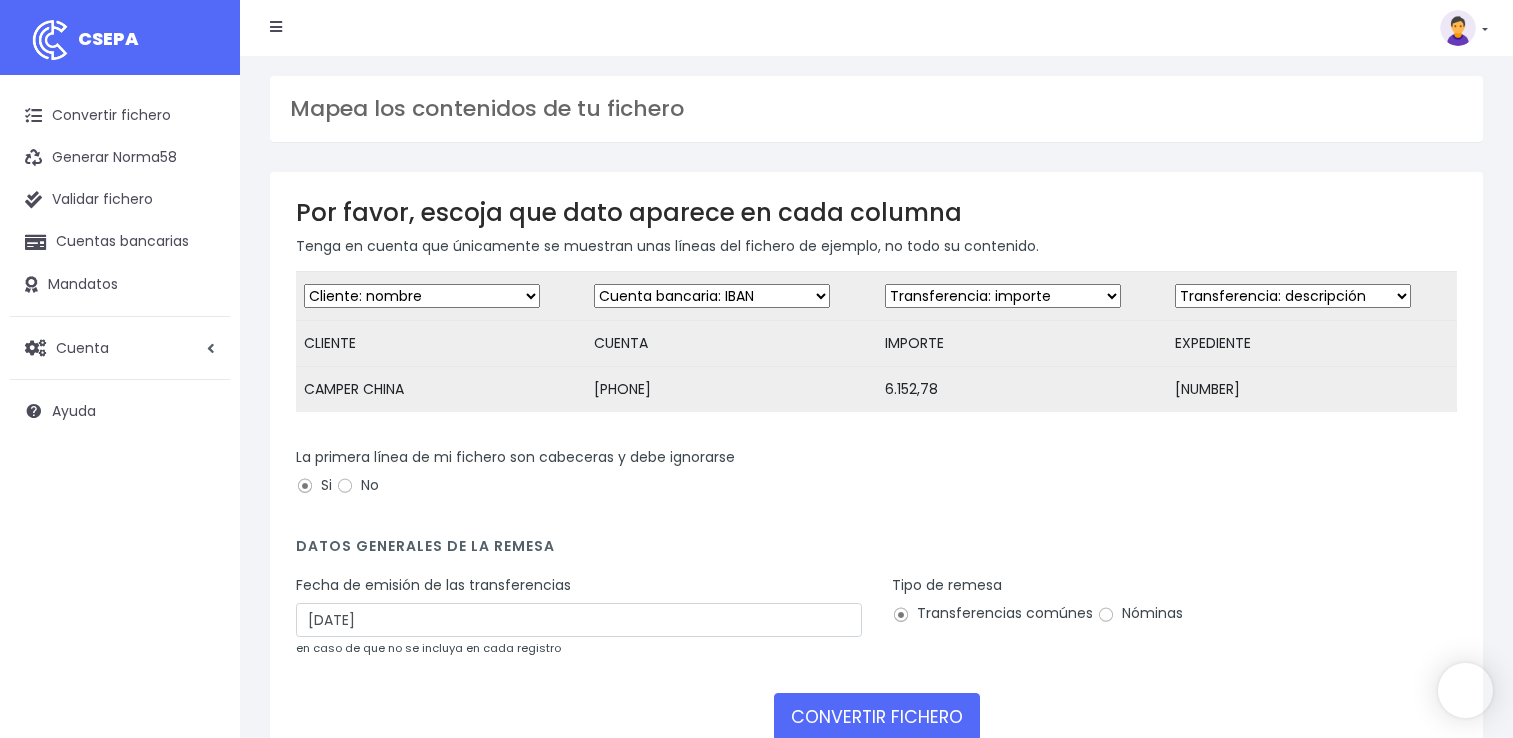 scroll, scrollTop: 0, scrollLeft: 0, axis: both 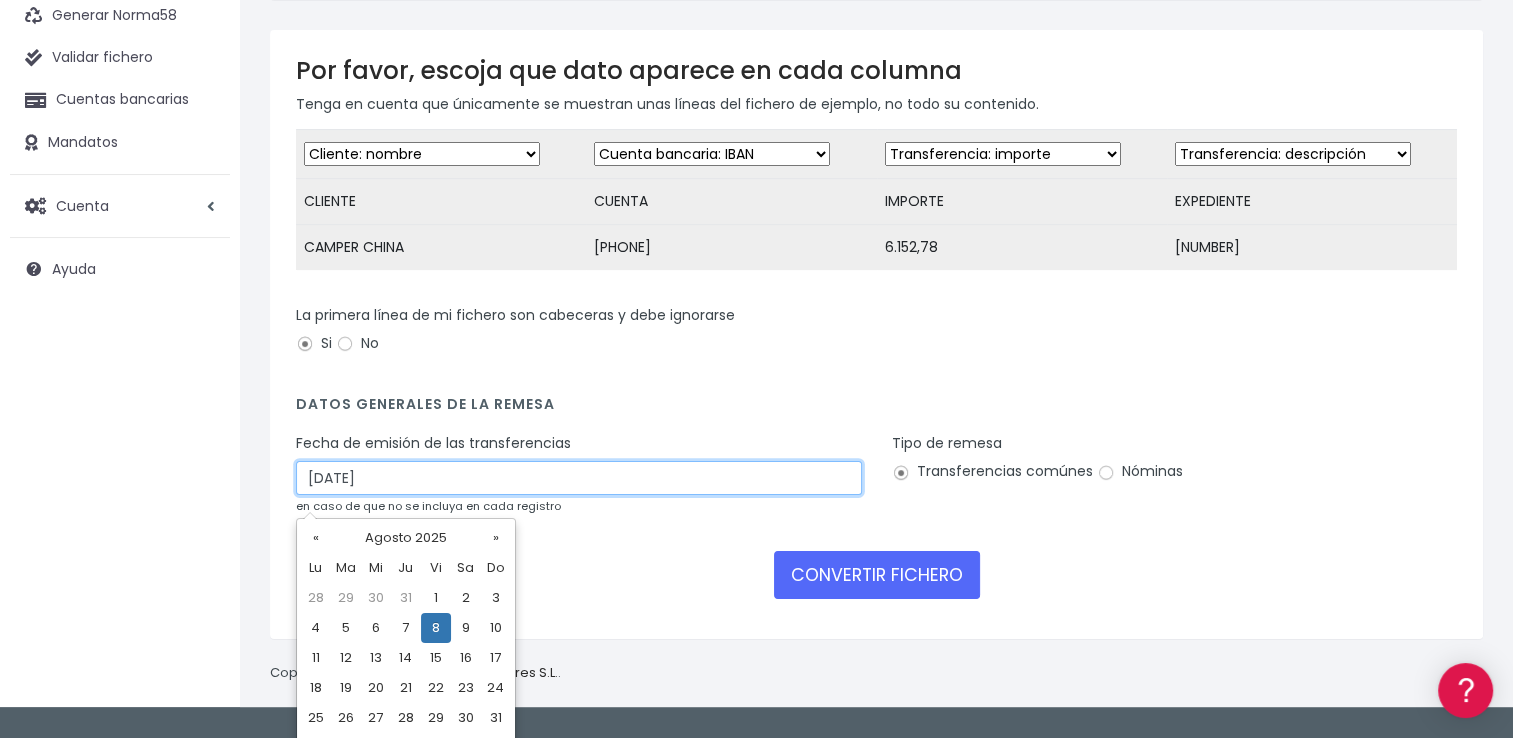 click on "[DATE]" at bounding box center [579, 478] 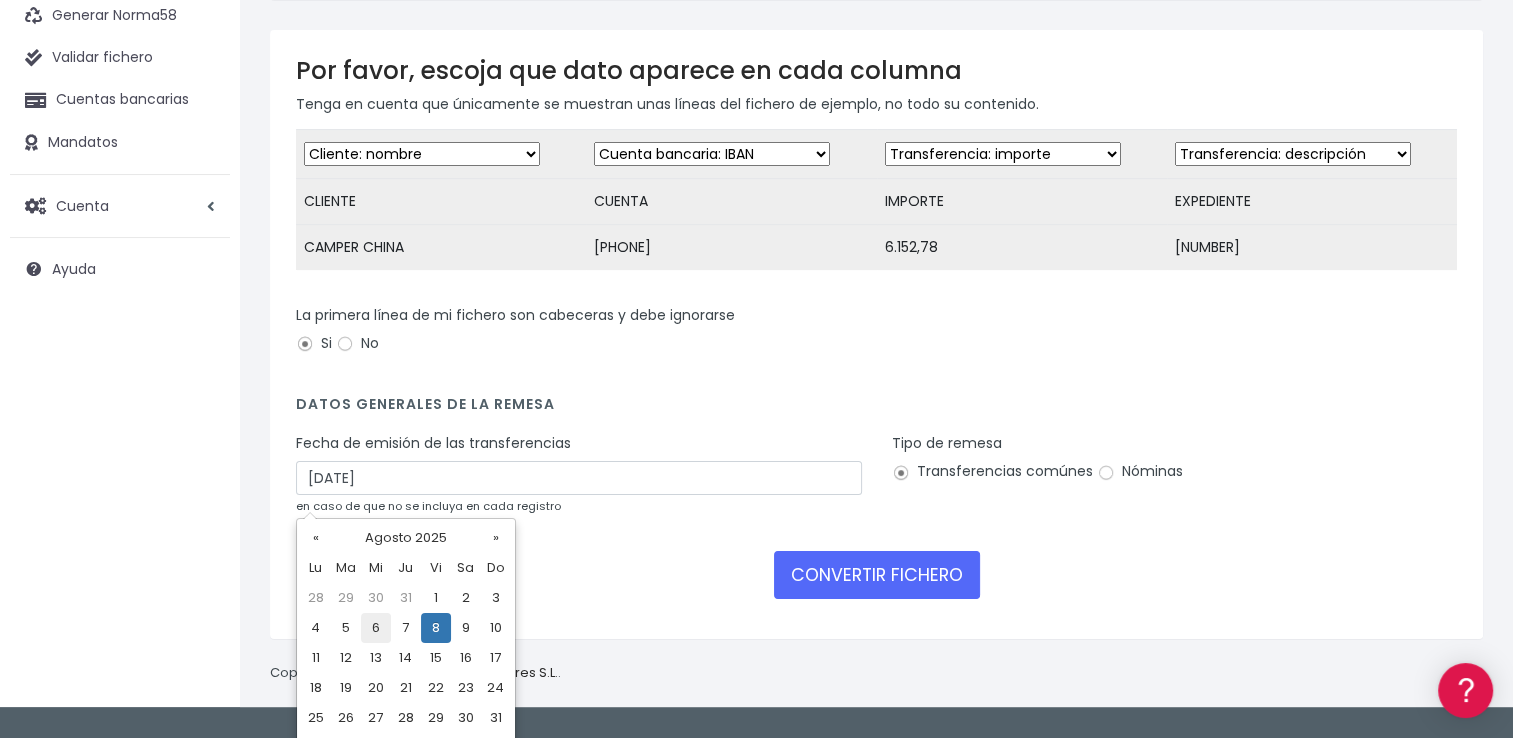 click on "6" at bounding box center (376, 628) 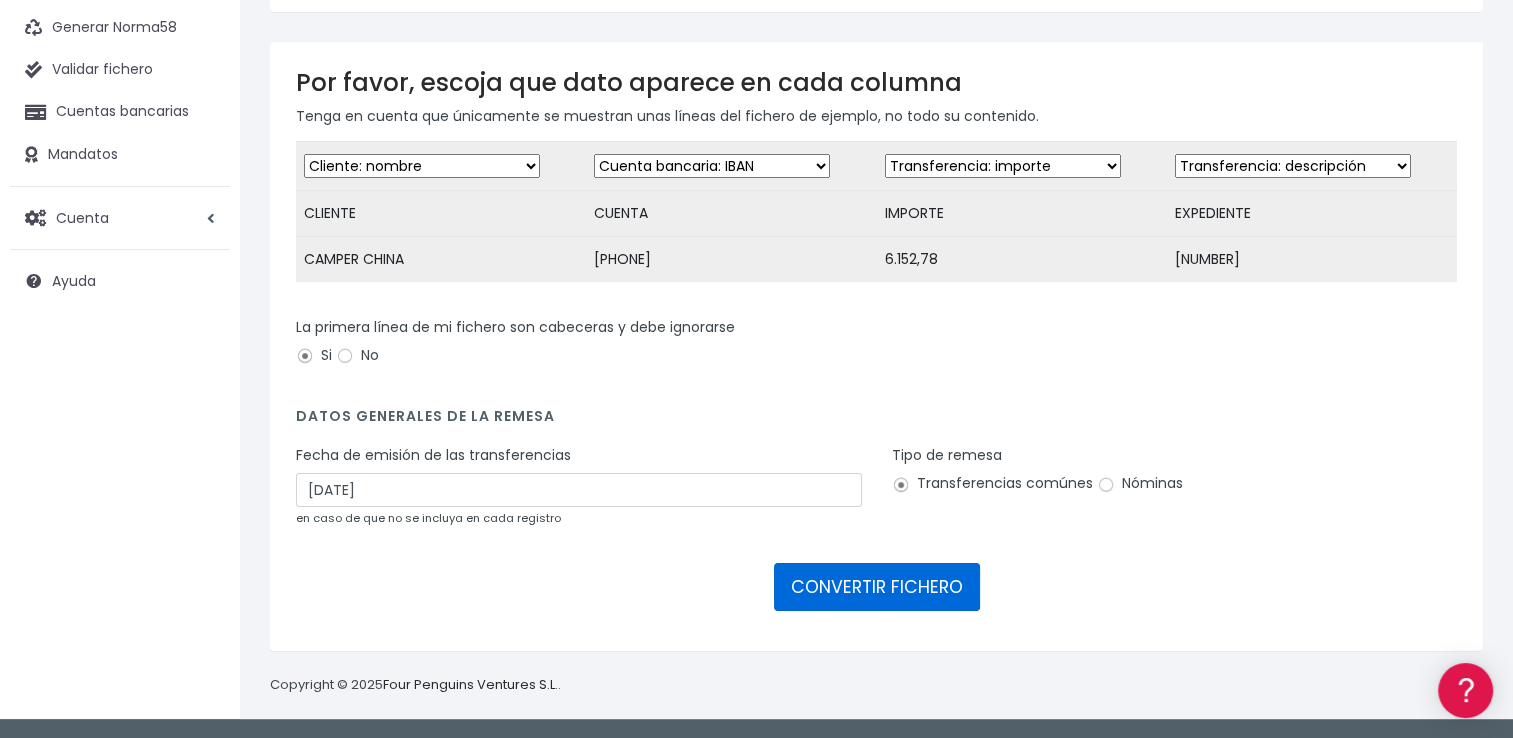click on "CONVERTIR FICHERO" at bounding box center [877, 587] 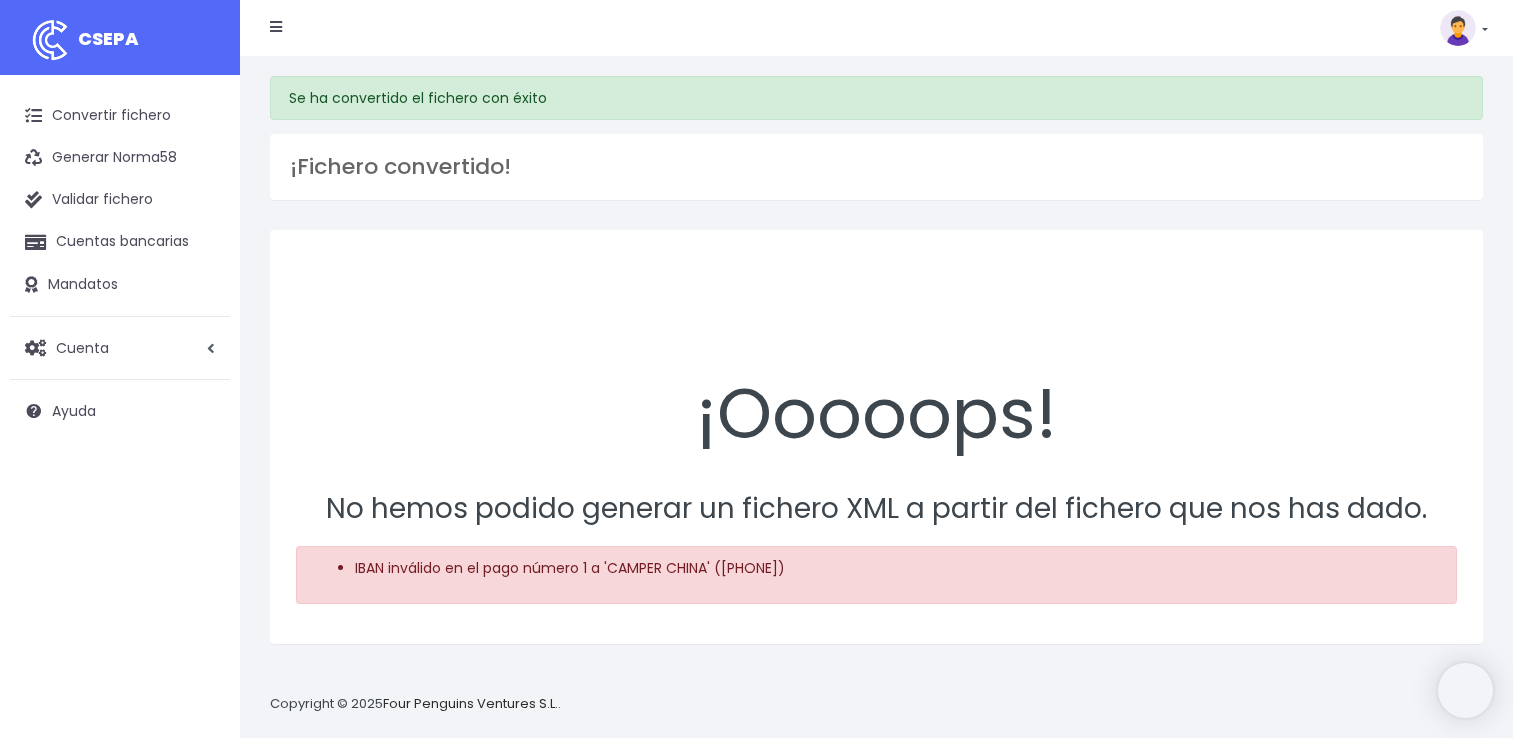 scroll, scrollTop: 0, scrollLeft: 0, axis: both 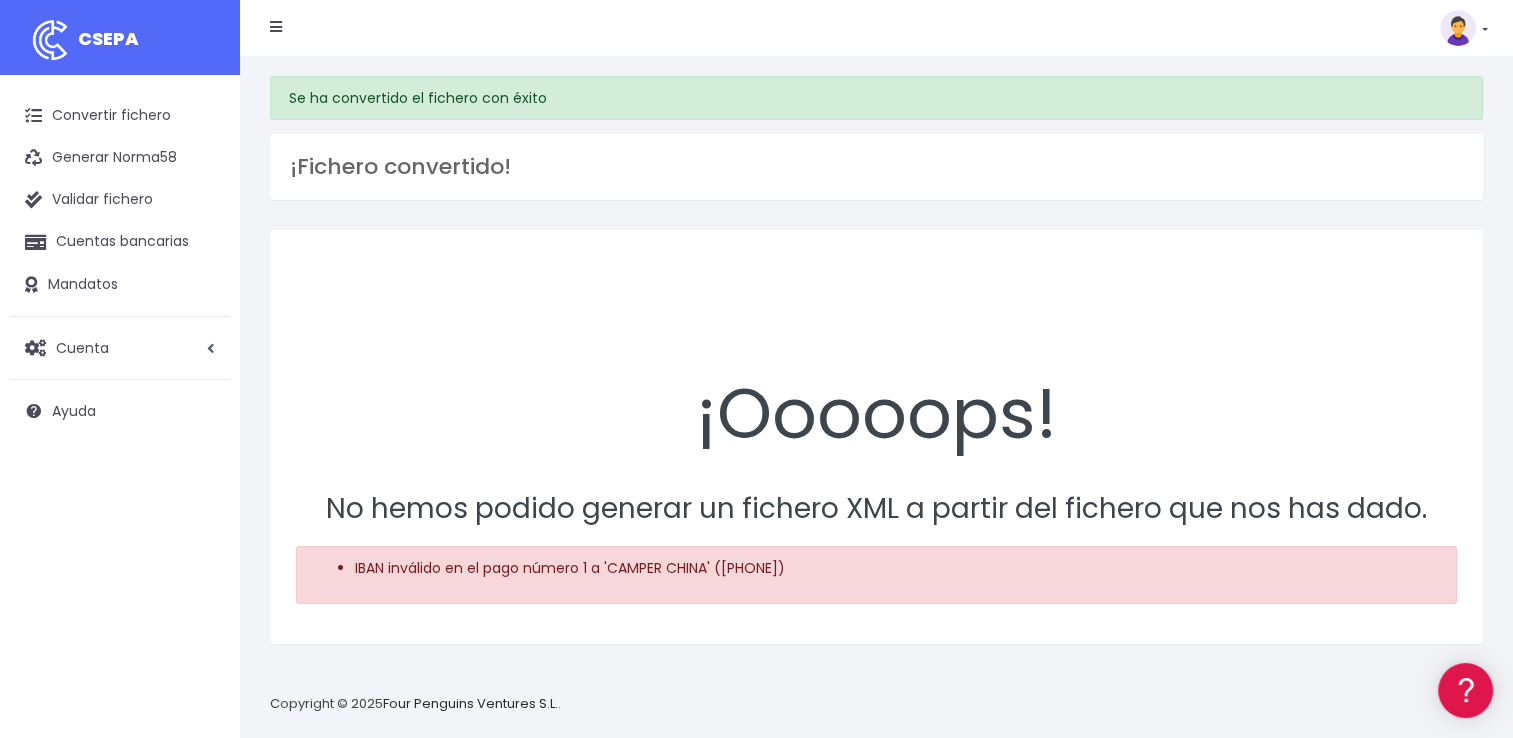 drag, startPoint x: 348, startPoint y: 563, endPoint x: 853, endPoint y: 569, distance: 505.03564 